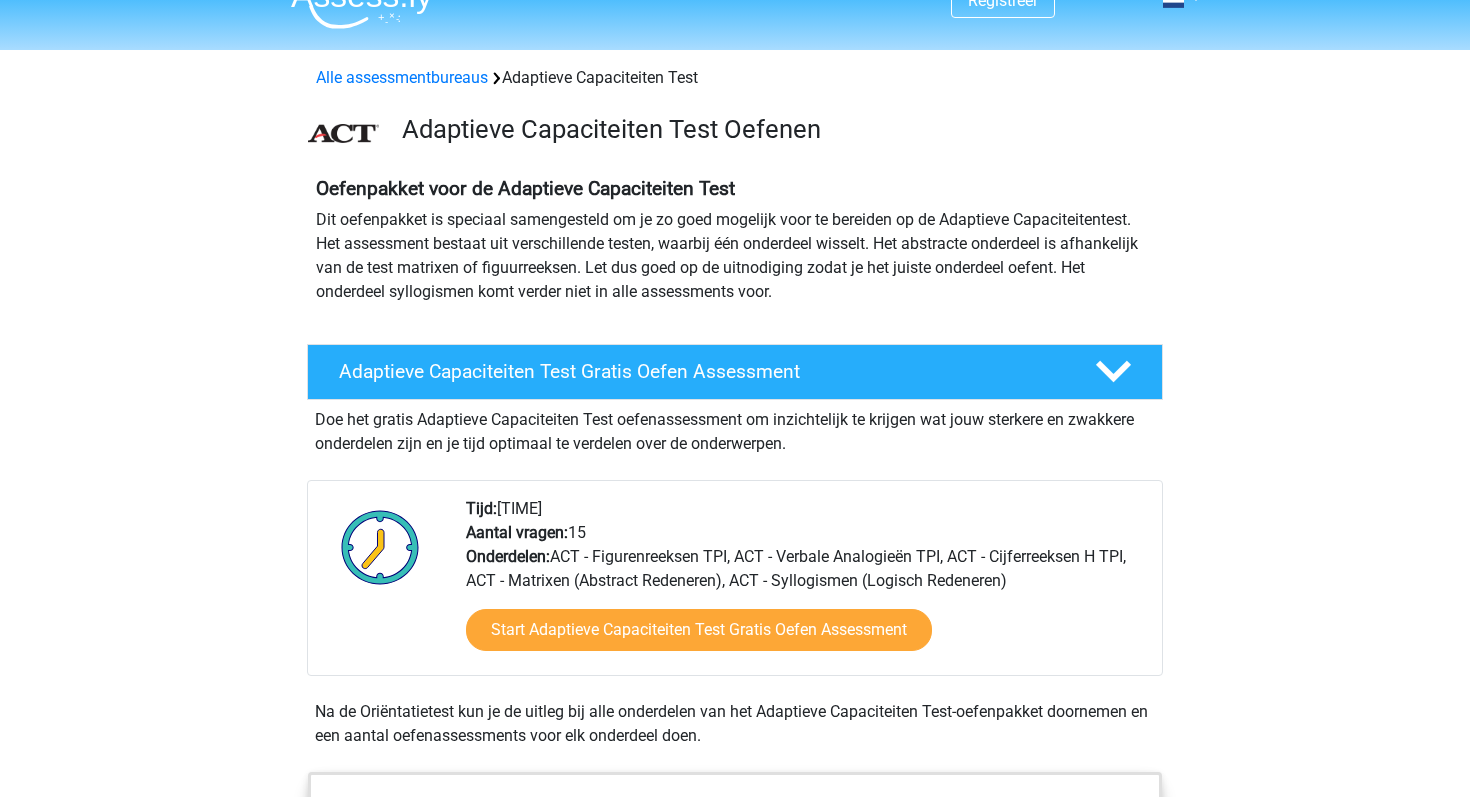 scroll, scrollTop: 52, scrollLeft: 0, axis: vertical 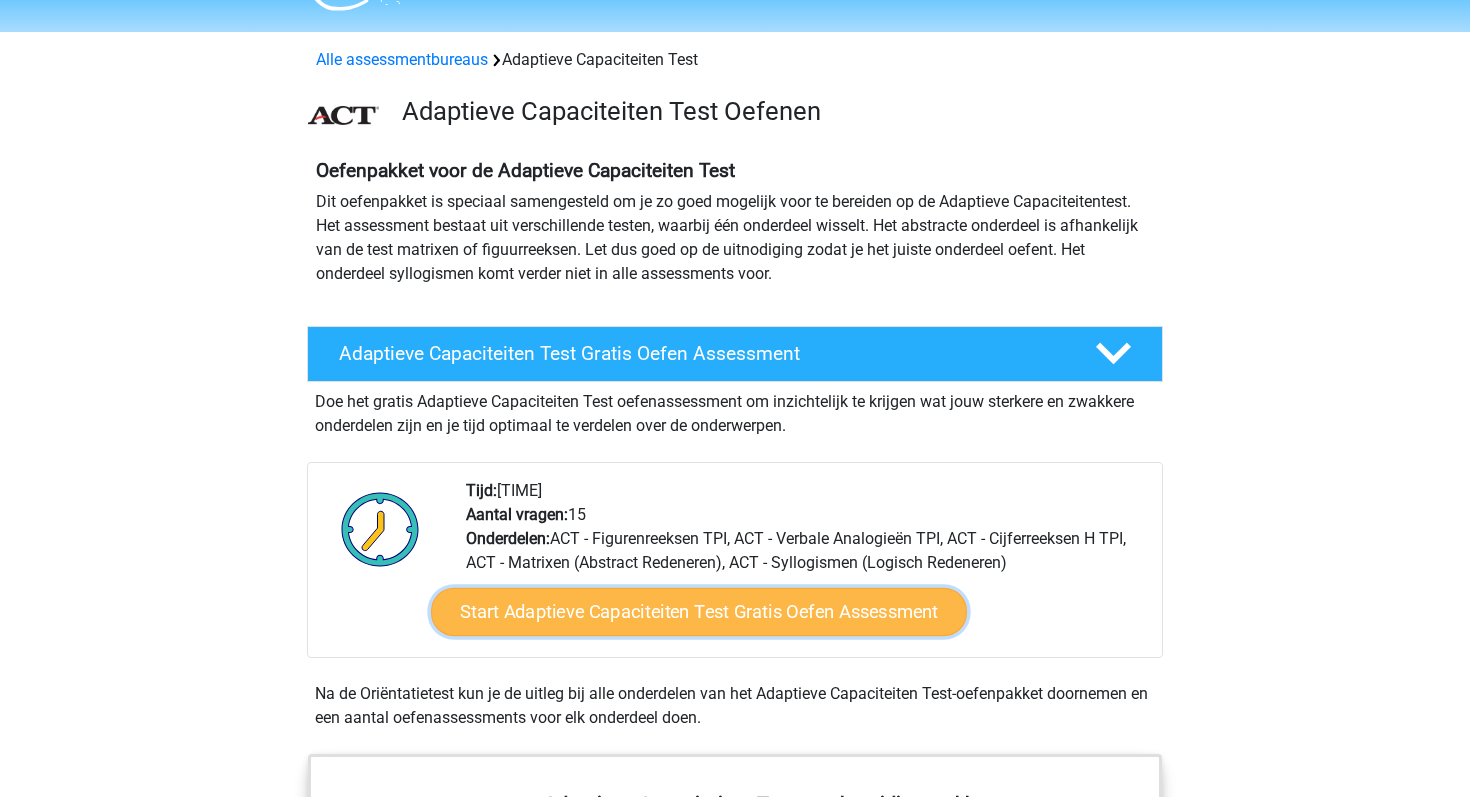 click on "Start Adaptieve Capaciteiten Test Gratis Oefen Assessment" at bounding box center [699, 612] 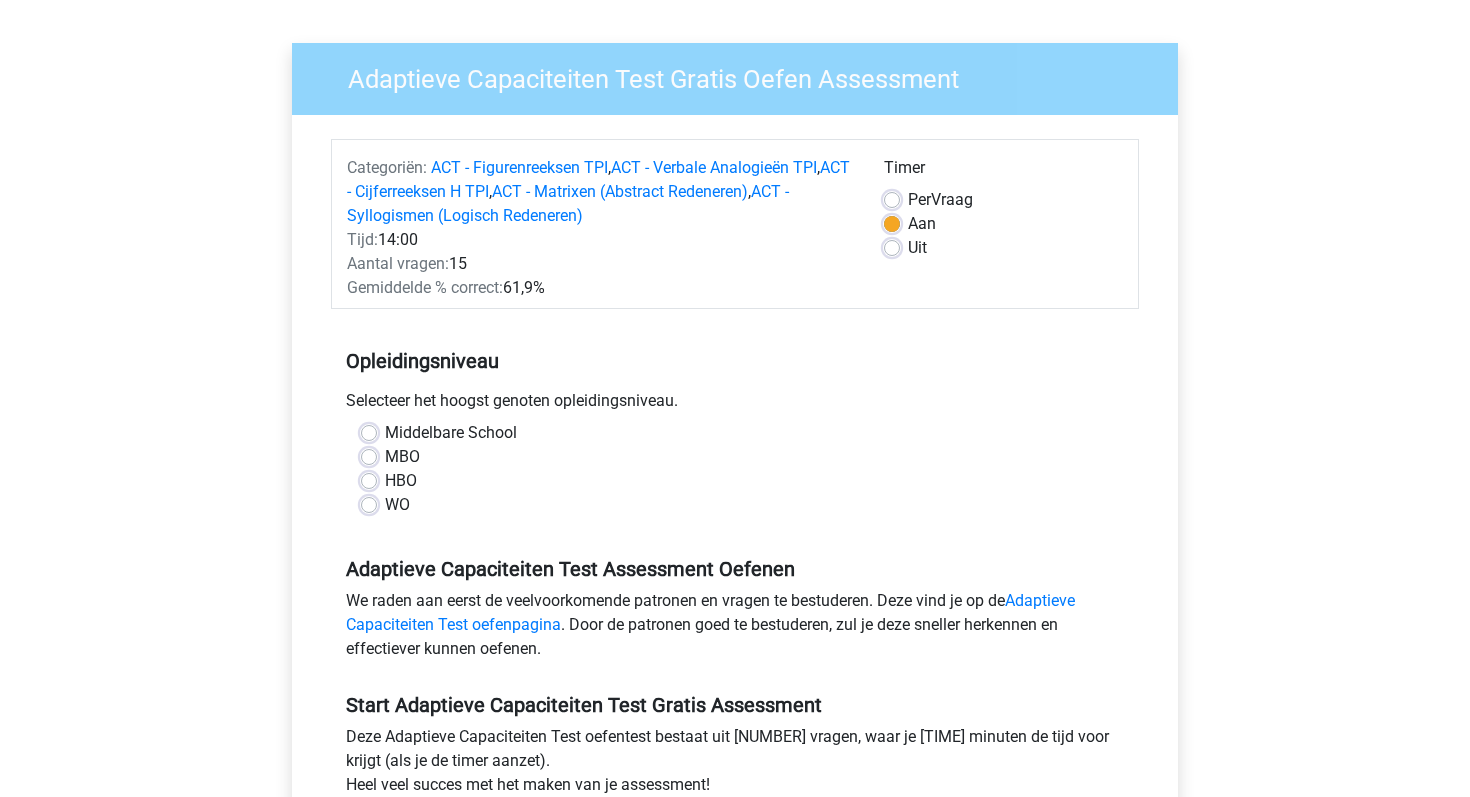 scroll, scrollTop: 127, scrollLeft: 0, axis: vertical 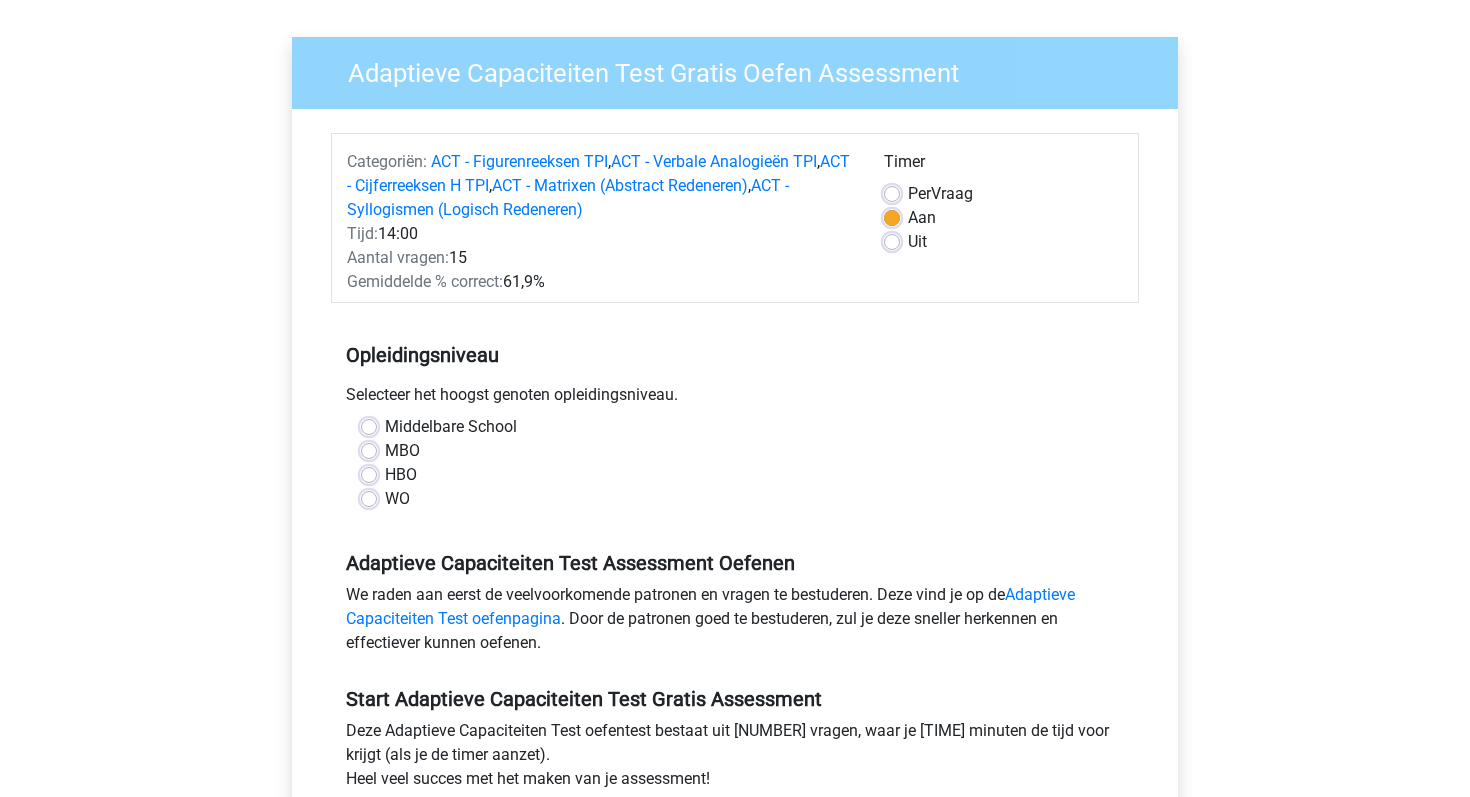 click on "WO" at bounding box center (397, 499) 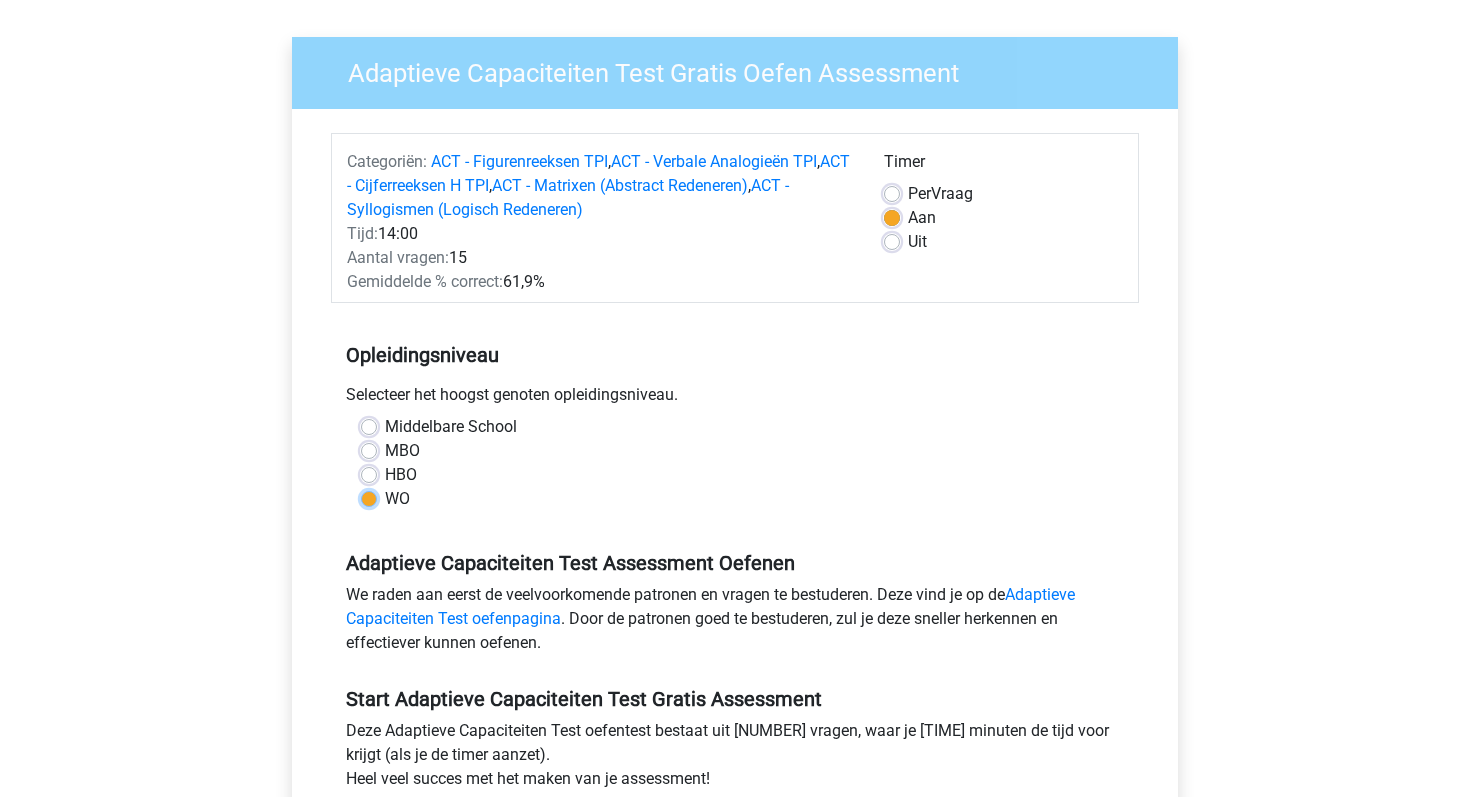 click on "WO" at bounding box center [369, 497] 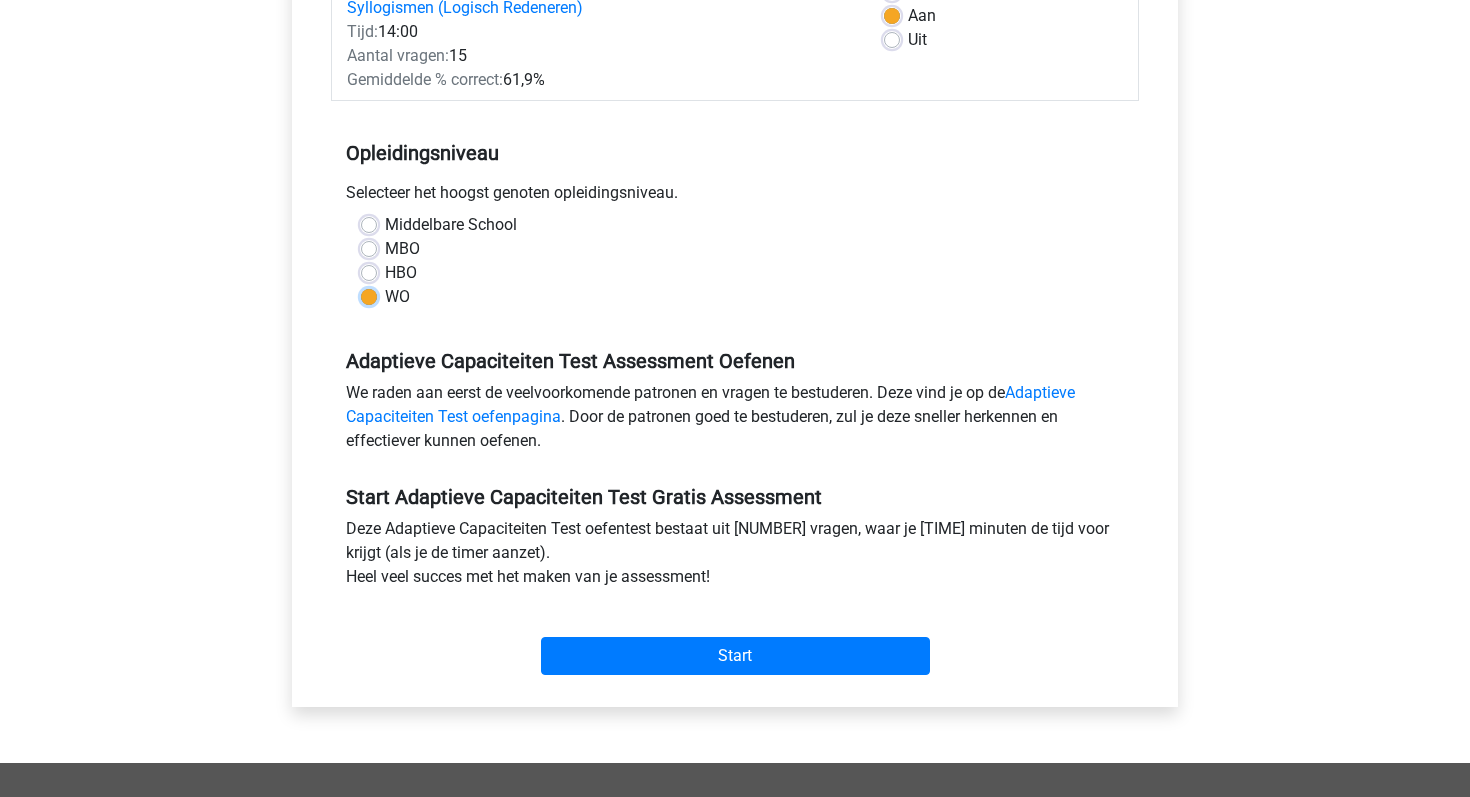 scroll, scrollTop: 432, scrollLeft: 0, axis: vertical 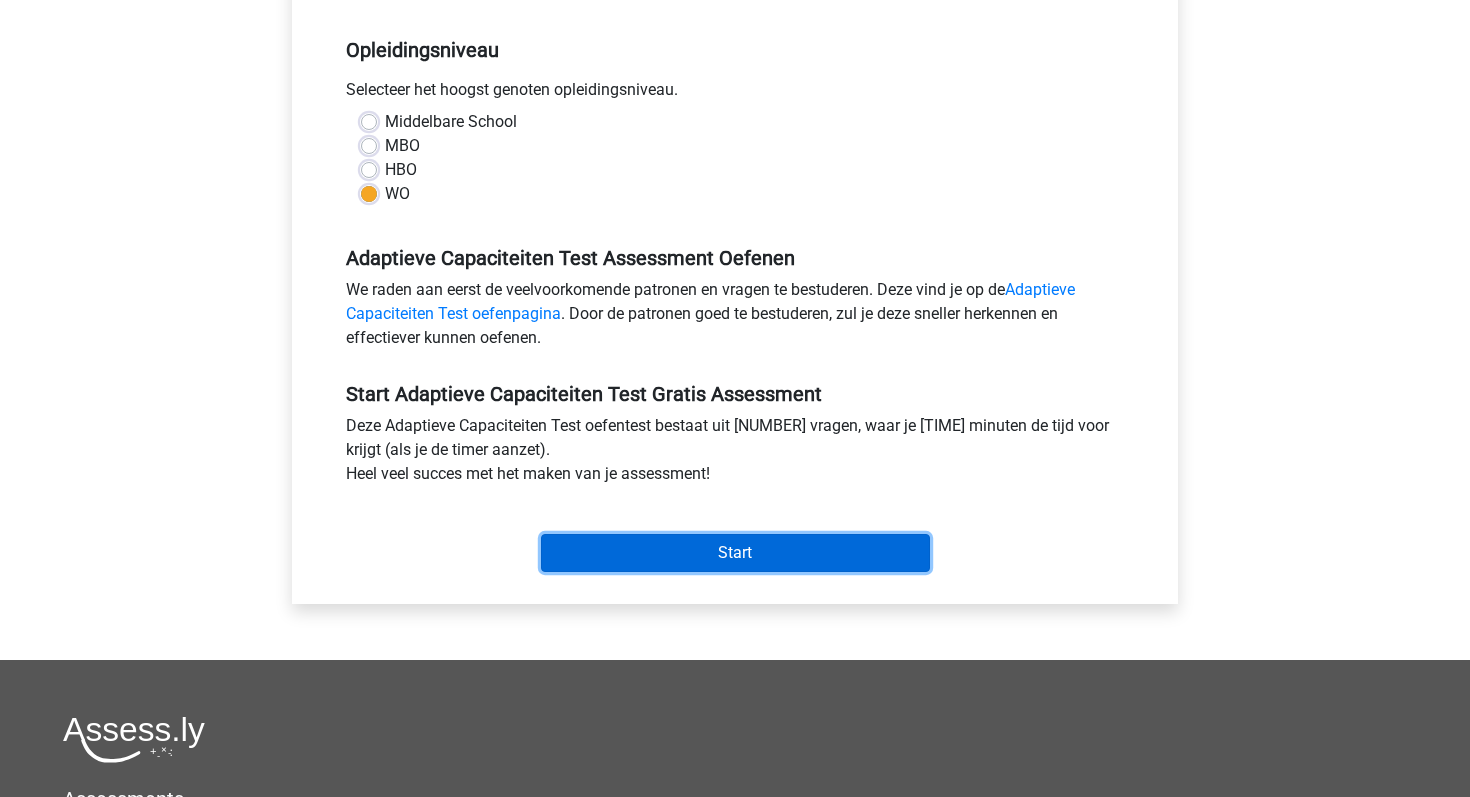 click on "Start" at bounding box center [735, 553] 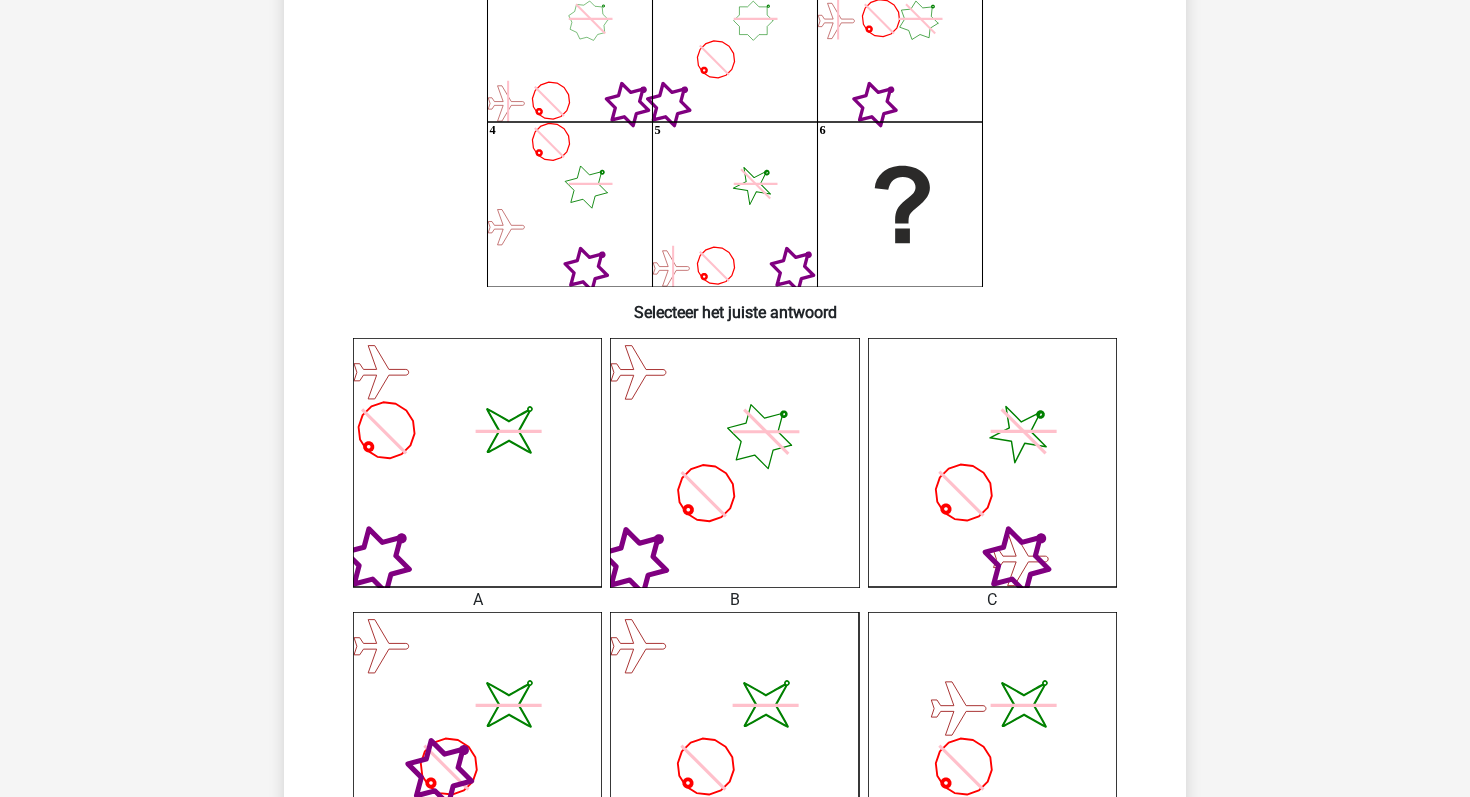 scroll, scrollTop: 228, scrollLeft: 0, axis: vertical 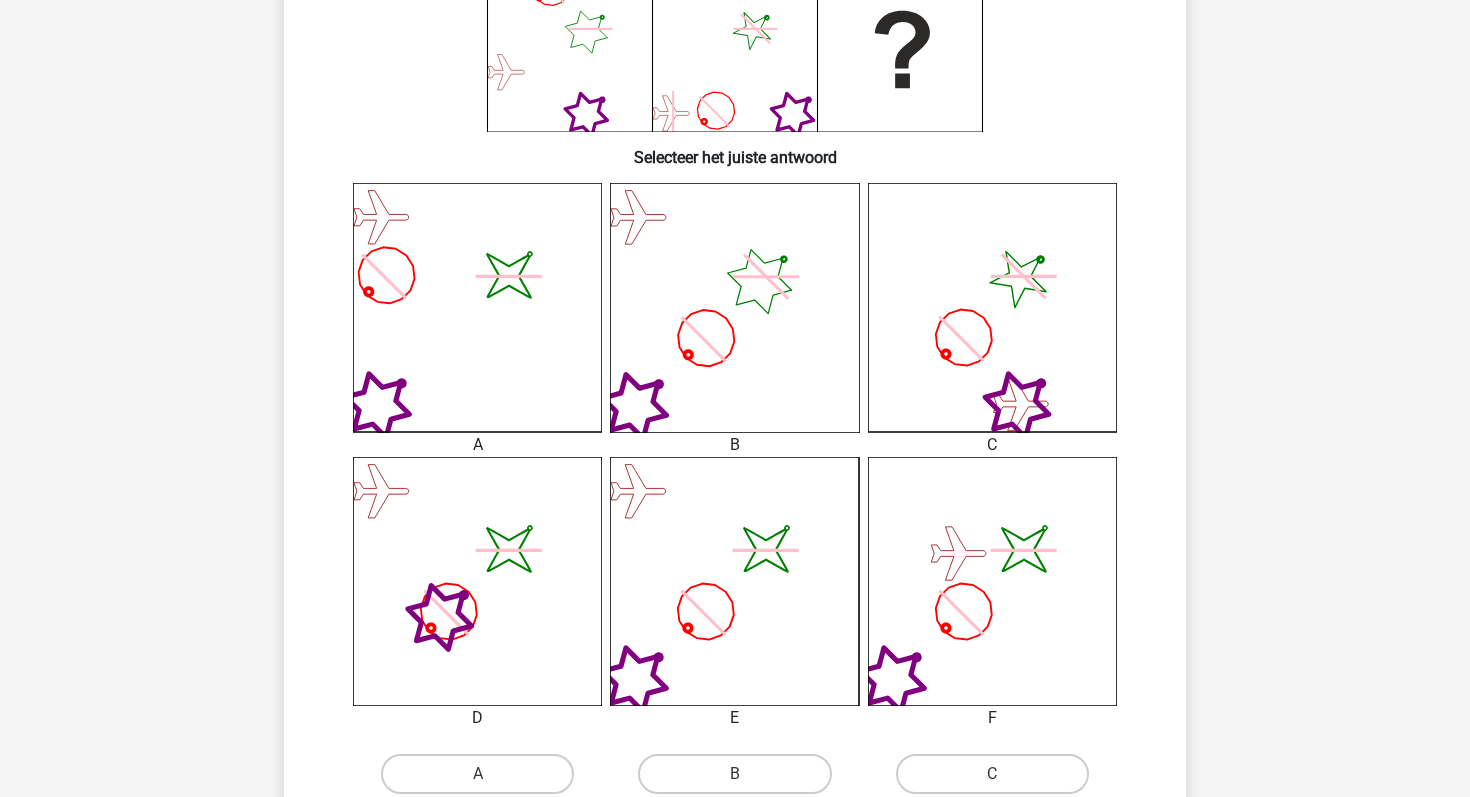 click on "image/svg+xml" at bounding box center (477, 307) 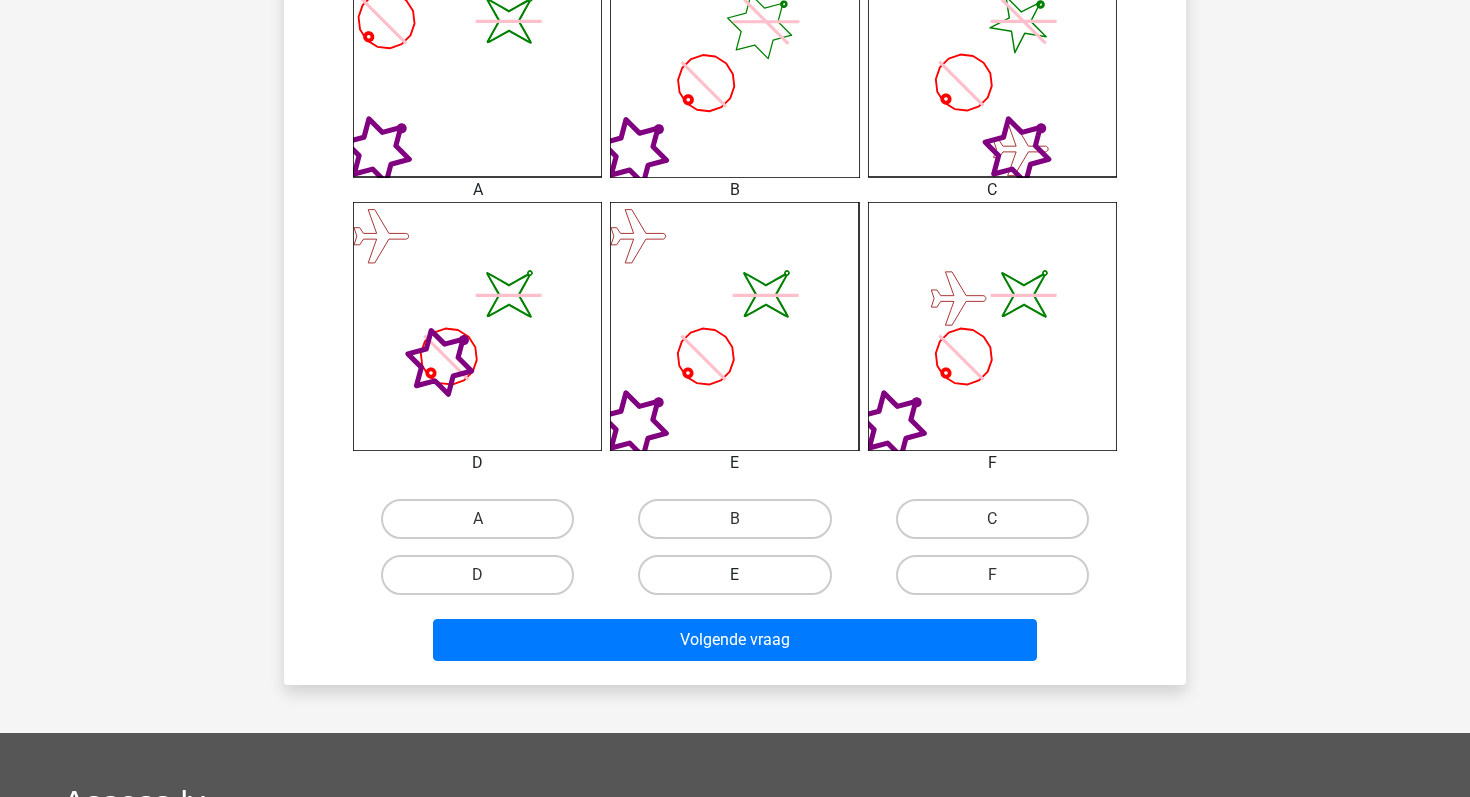 scroll, scrollTop: 651, scrollLeft: 0, axis: vertical 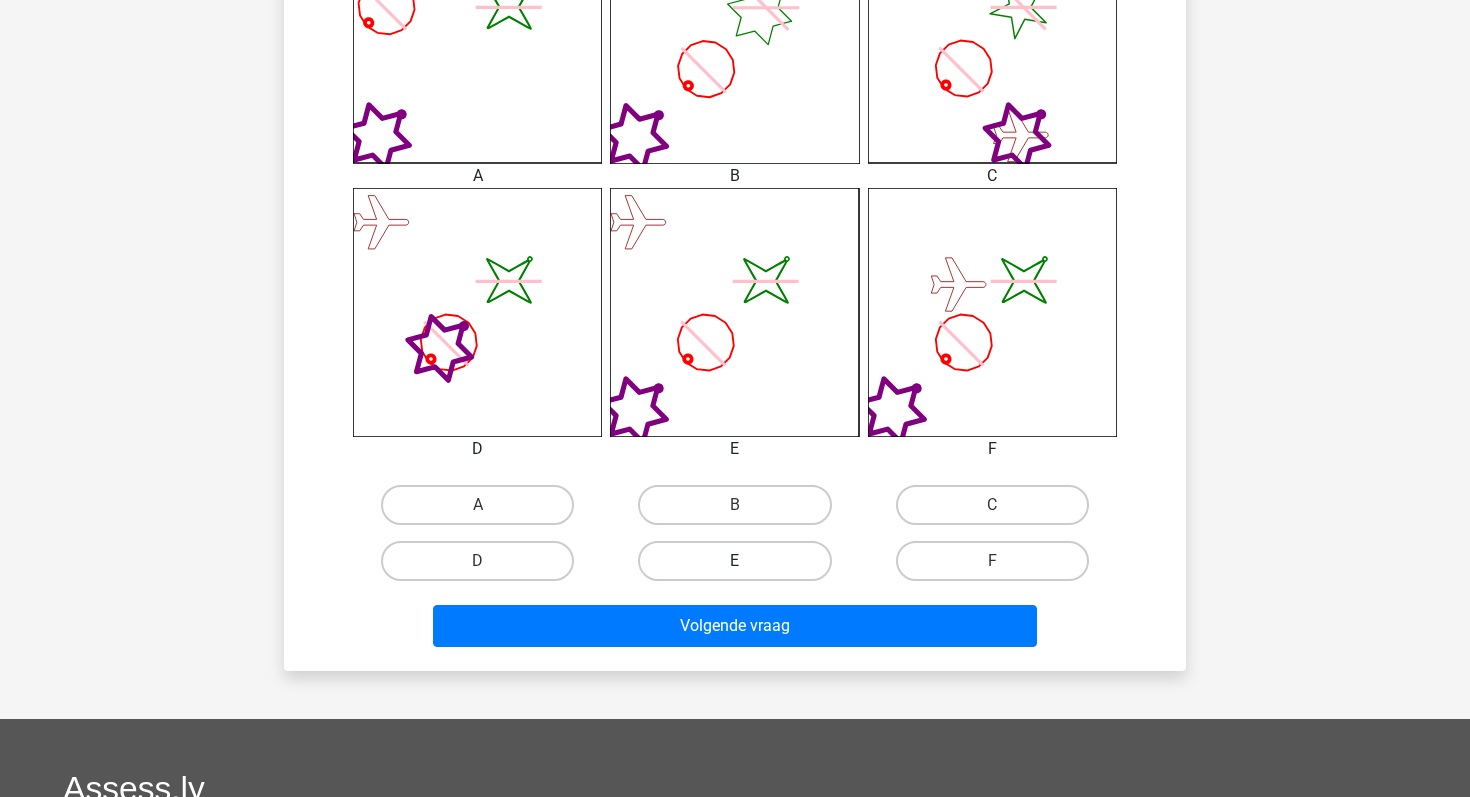 click on "E" at bounding box center (734, 561) 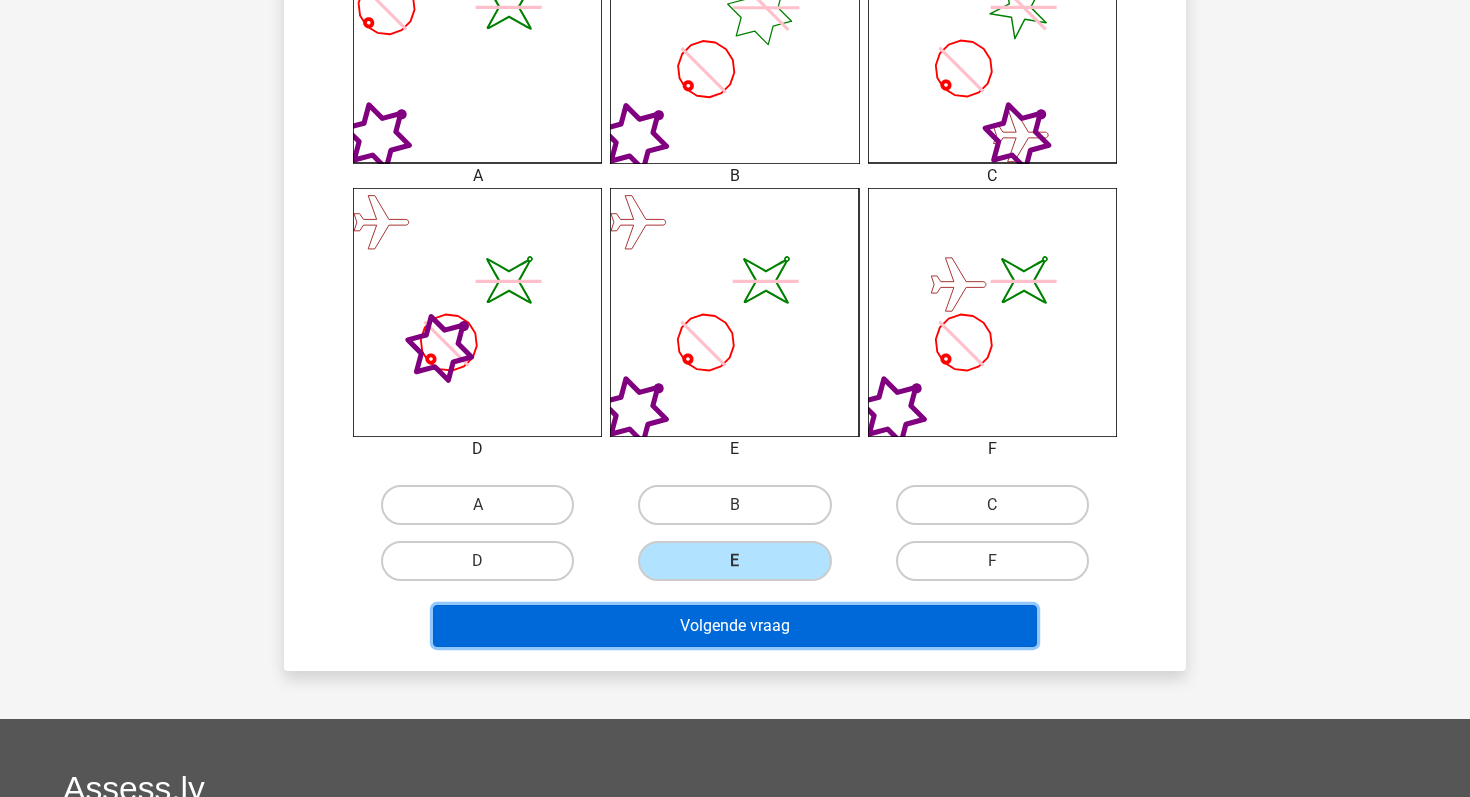 click on "Volgende vraag" at bounding box center (735, 626) 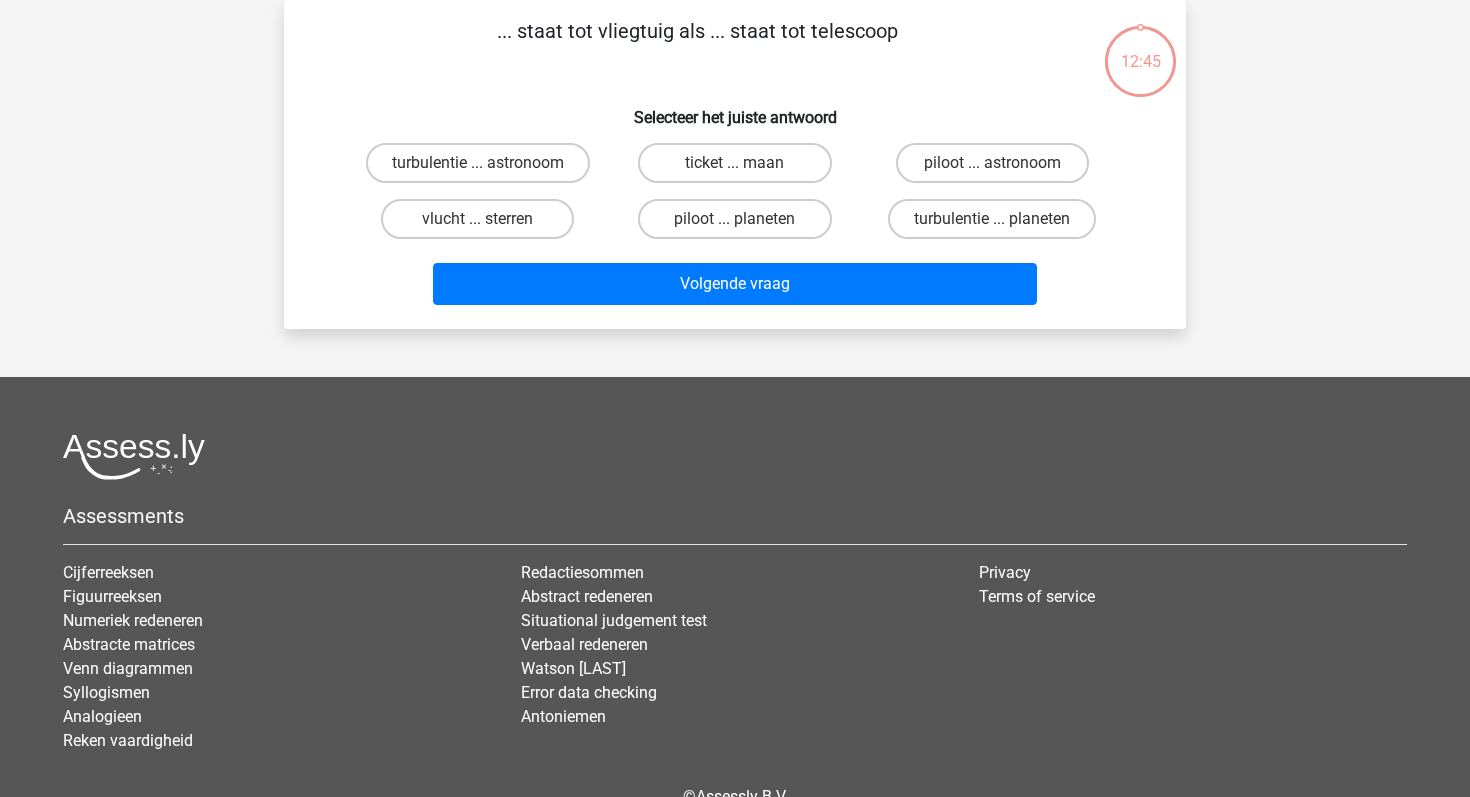 scroll, scrollTop: 0, scrollLeft: 0, axis: both 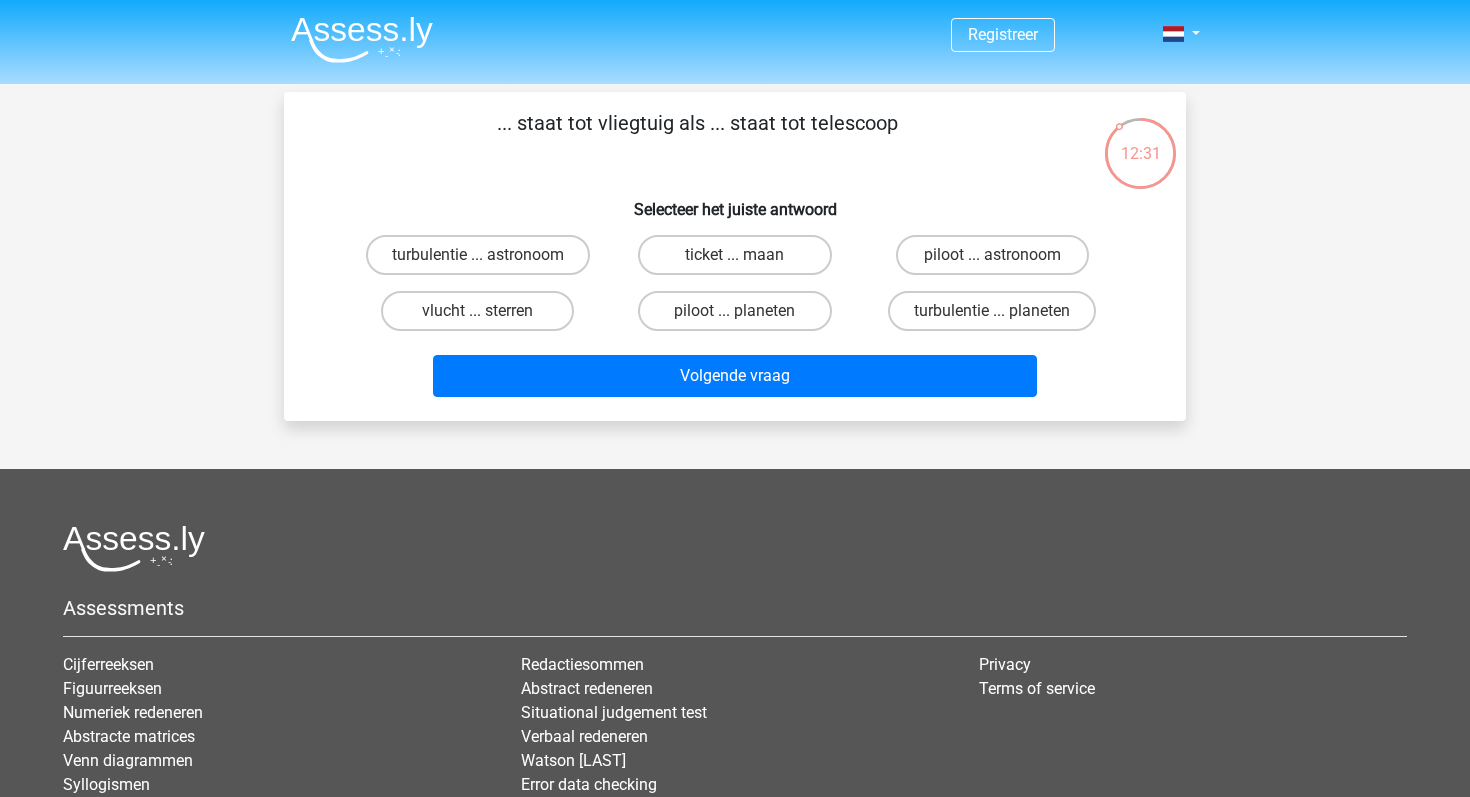 click on "piloot ... astronoom" at bounding box center (998, 261) 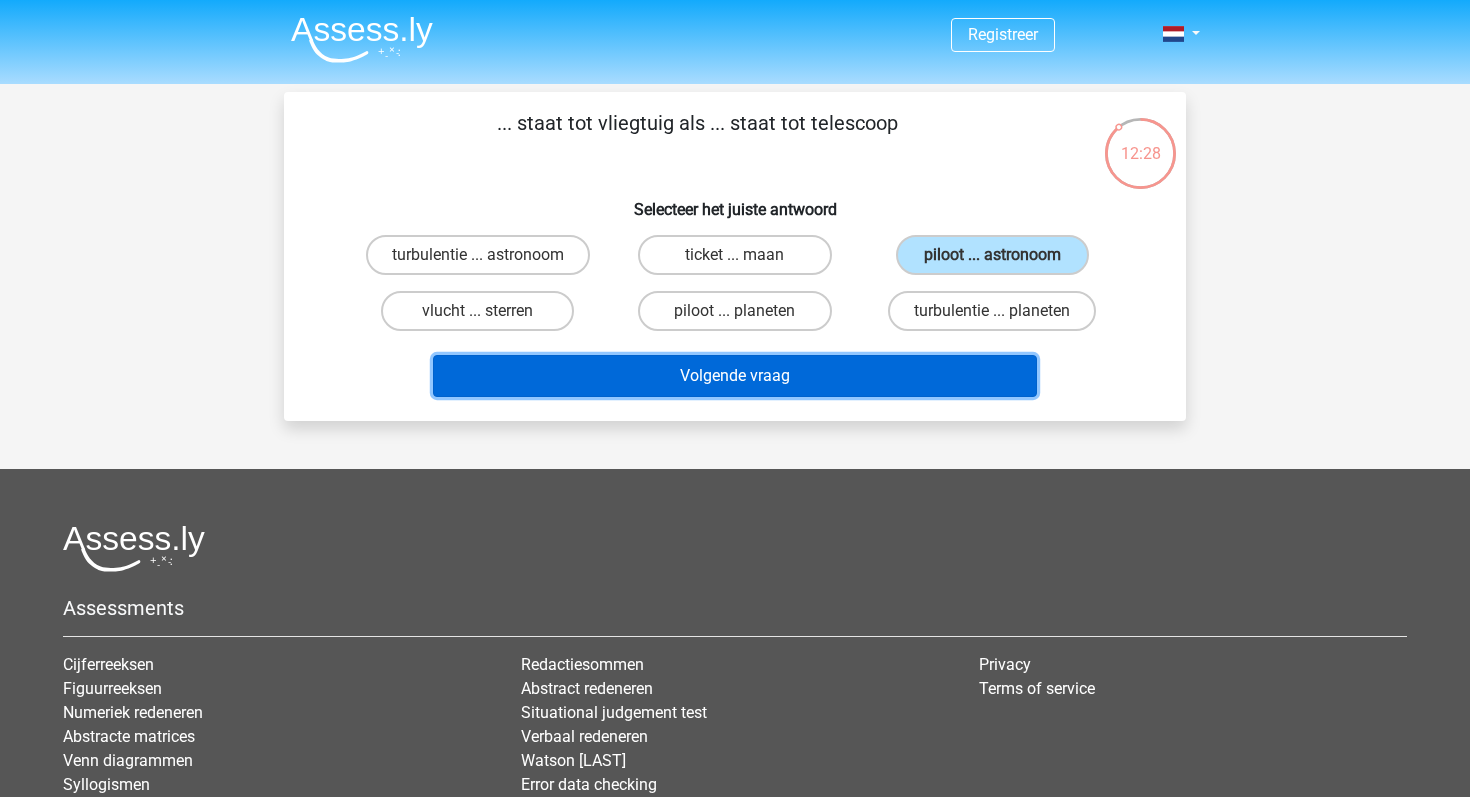 click on "Volgende vraag" at bounding box center [735, 376] 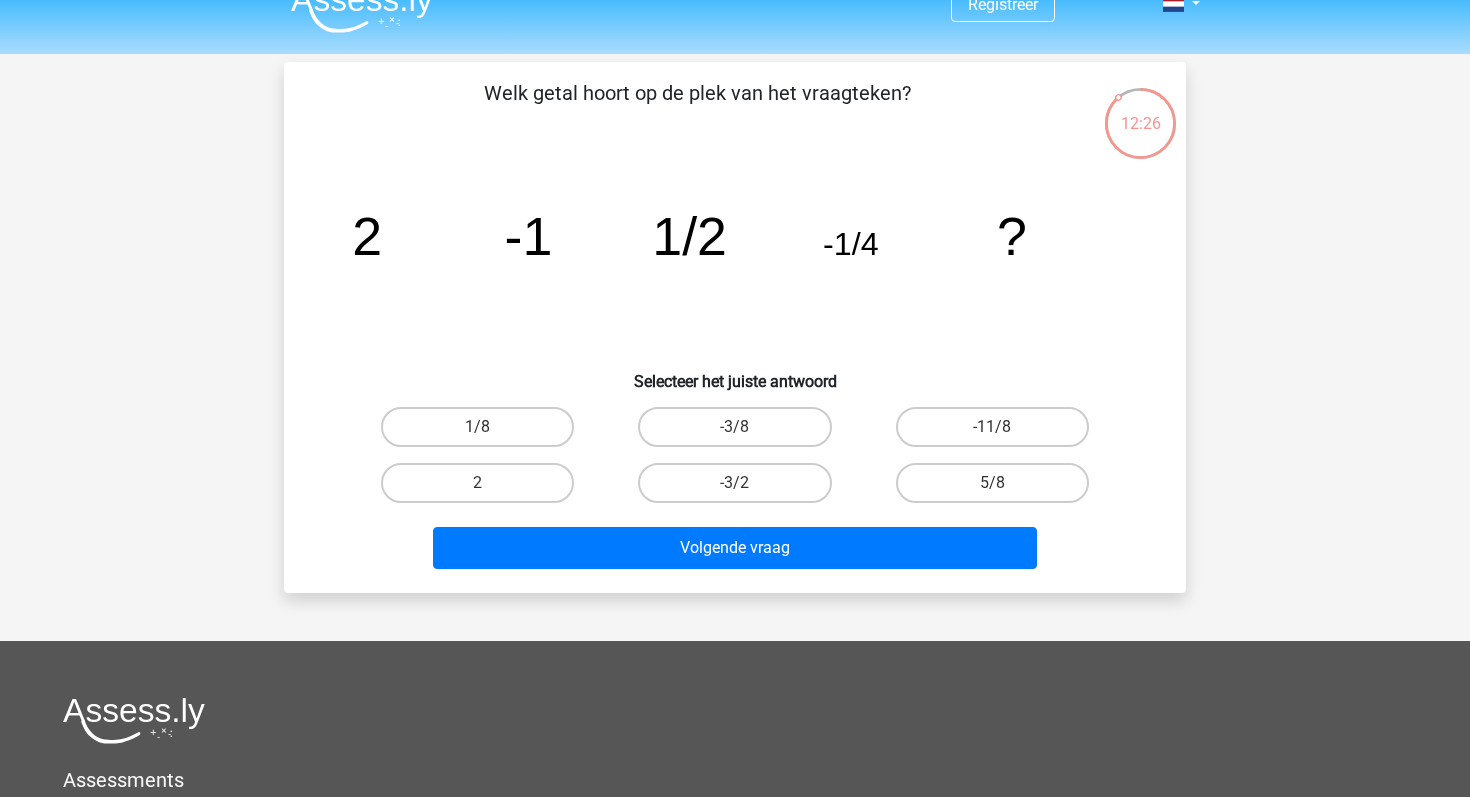 scroll, scrollTop: 32, scrollLeft: 0, axis: vertical 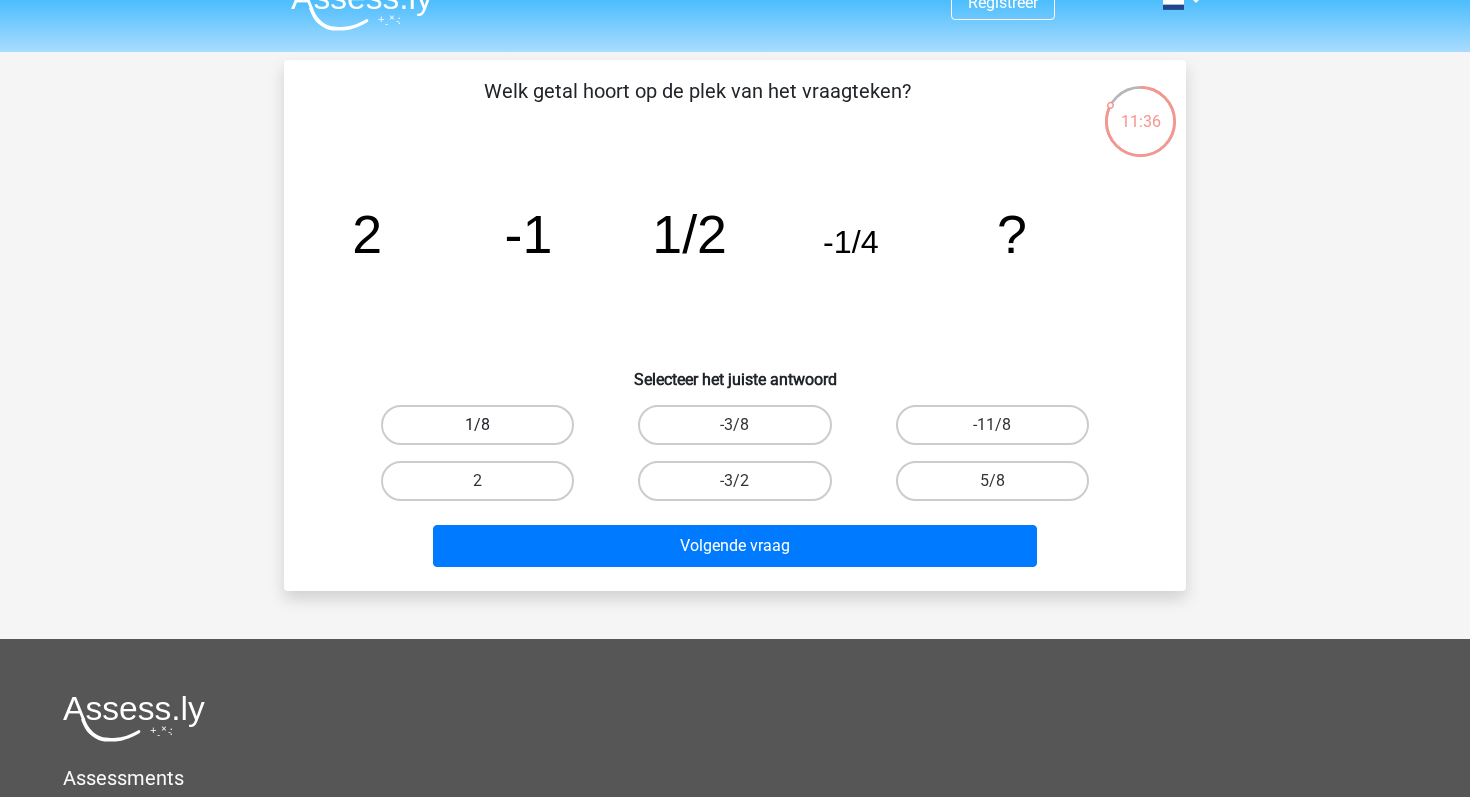 click on "1/8" at bounding box center (477, 425) 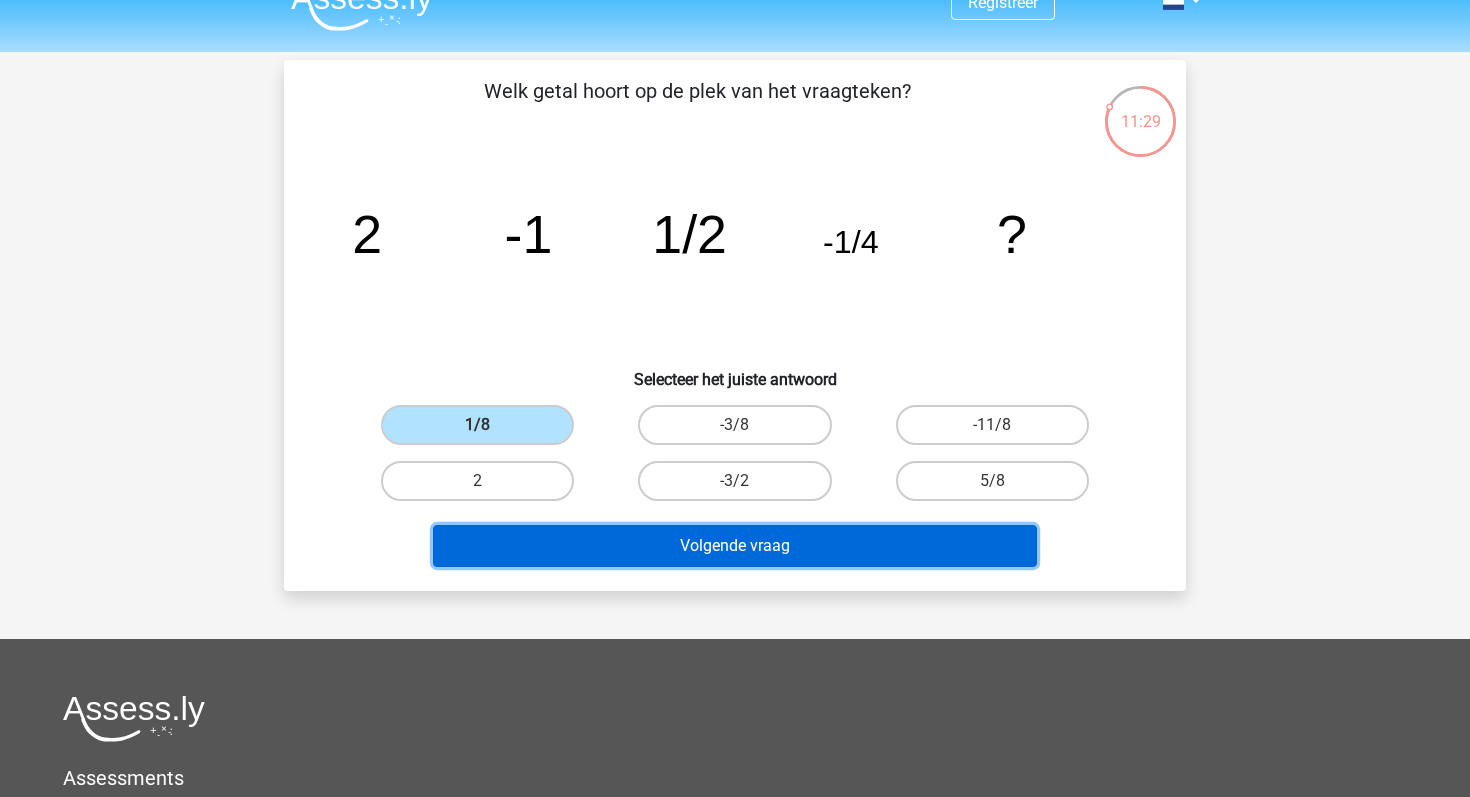 click on "Volgende vraag" at bounding box center (735, 546) 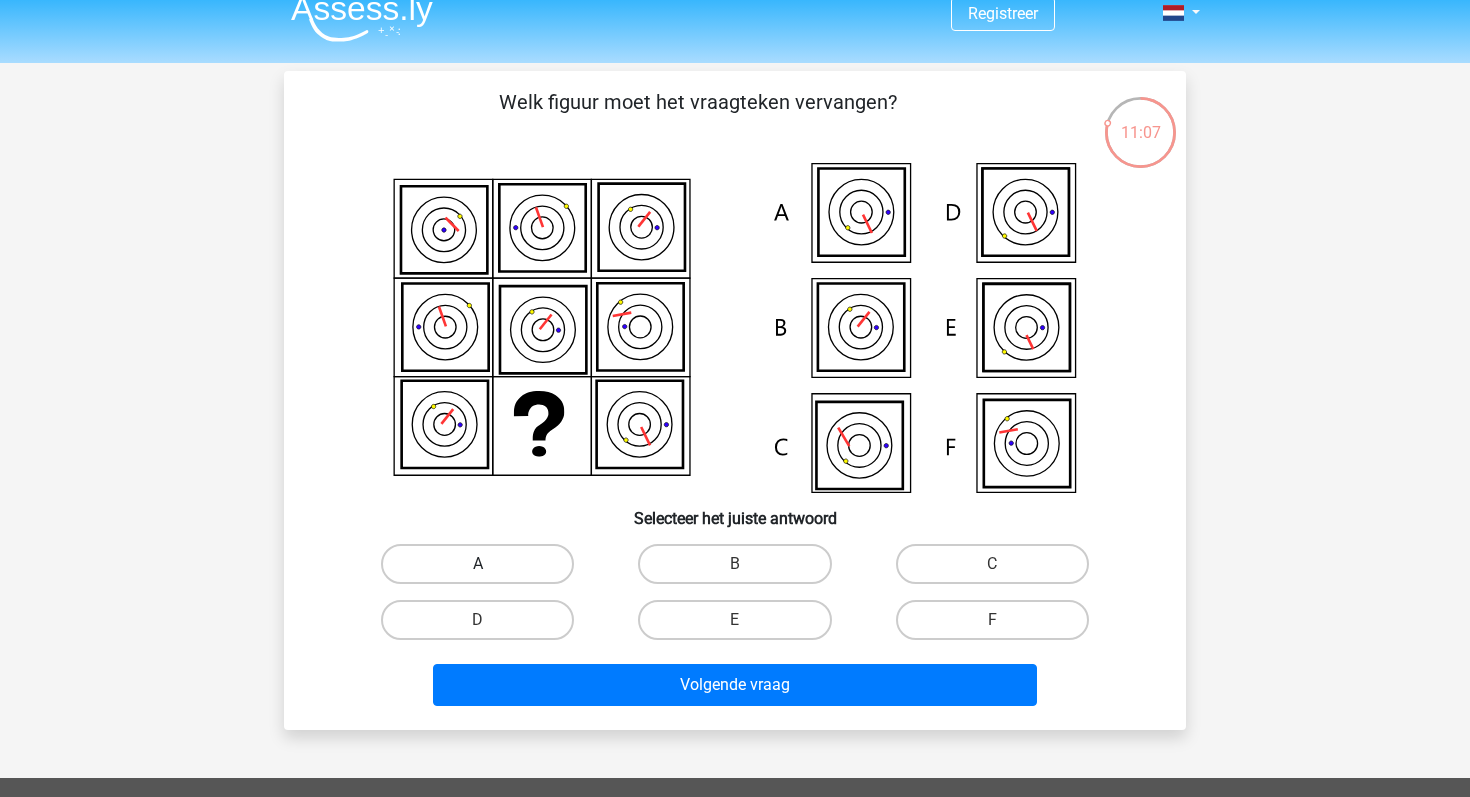 scroll, scrollTop: 26, scrollLeft: 0, axis: vertical 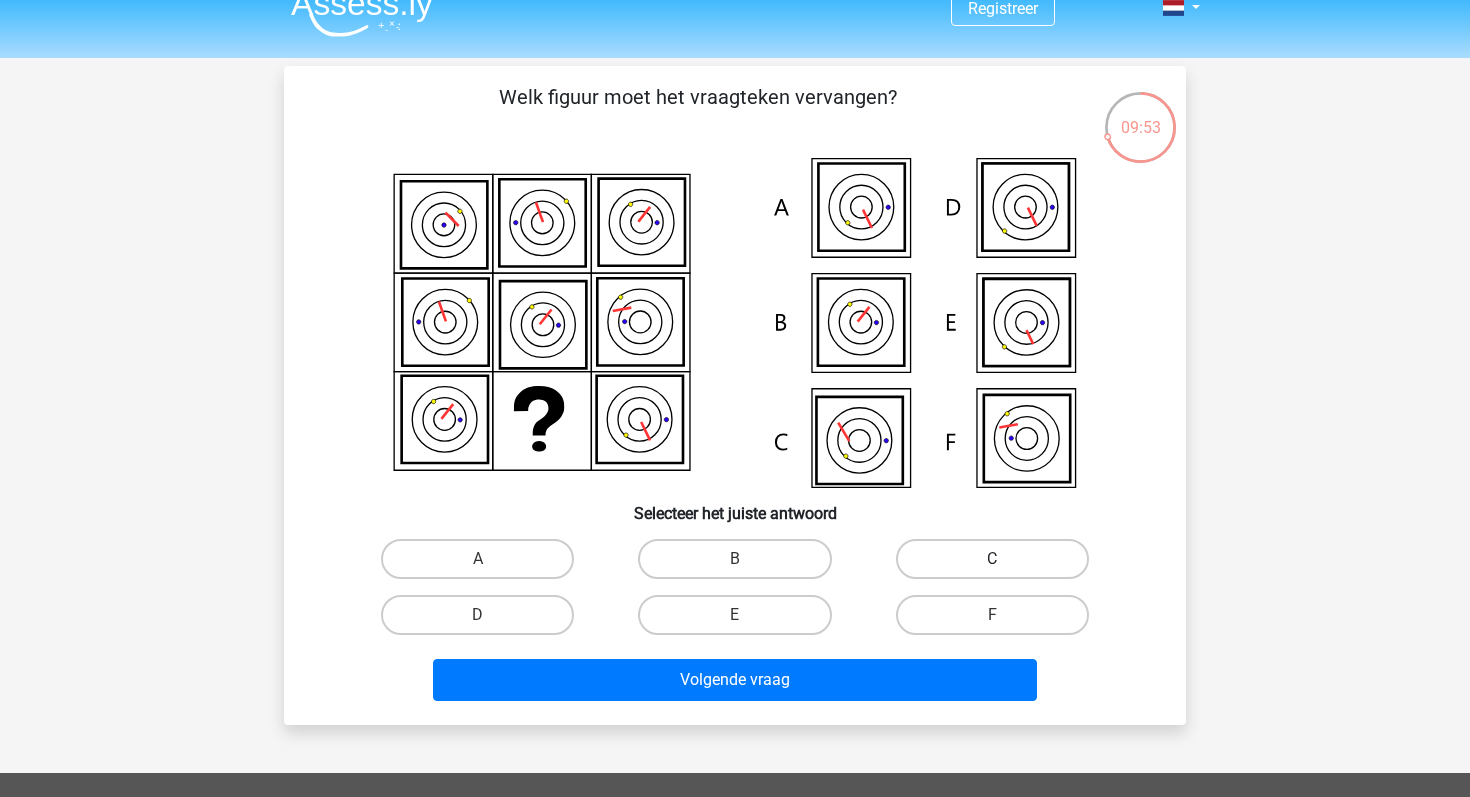 click on "C" at bounding box center [992, 559] 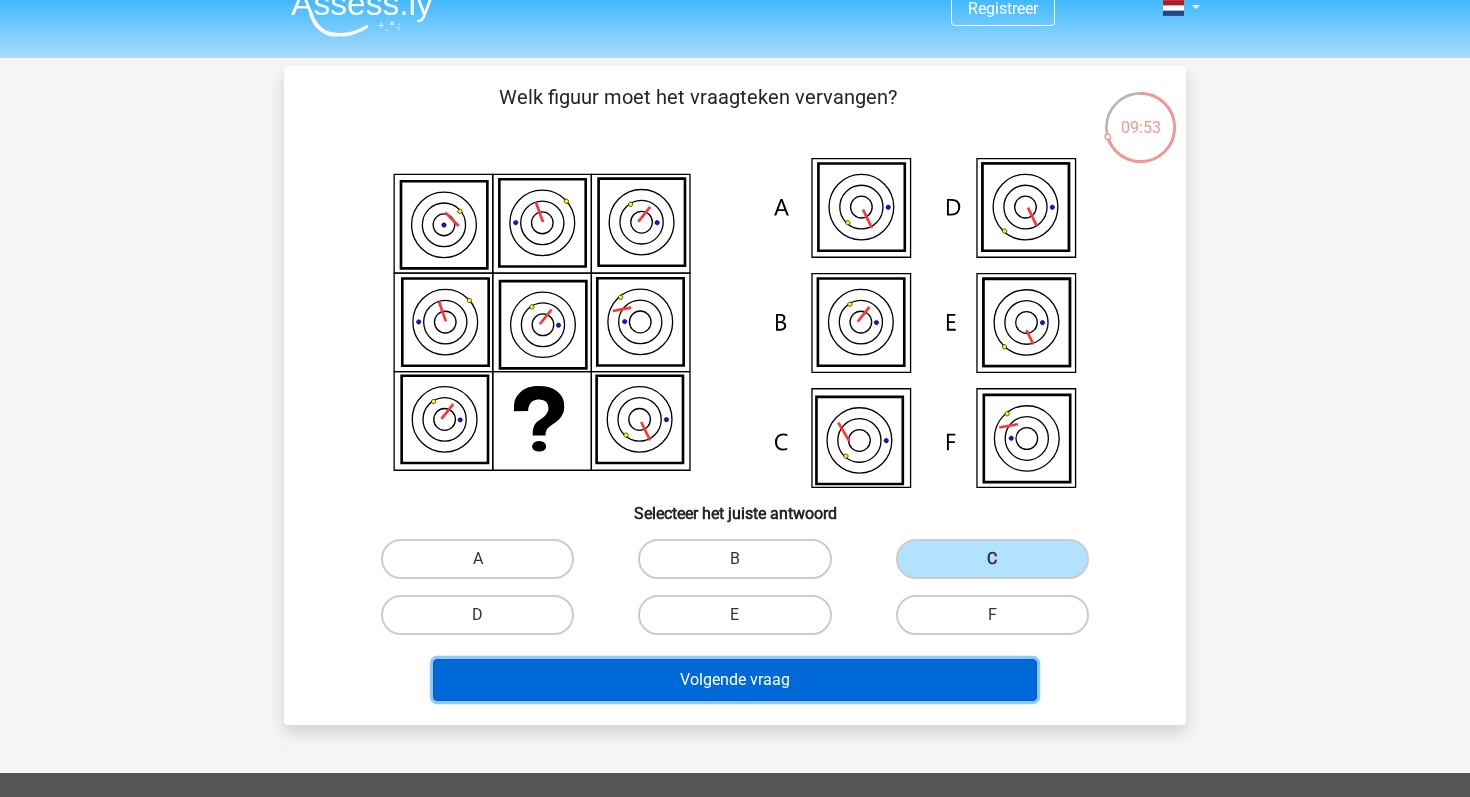 click on "Volgende vraag" at bounding box center (735, 680) 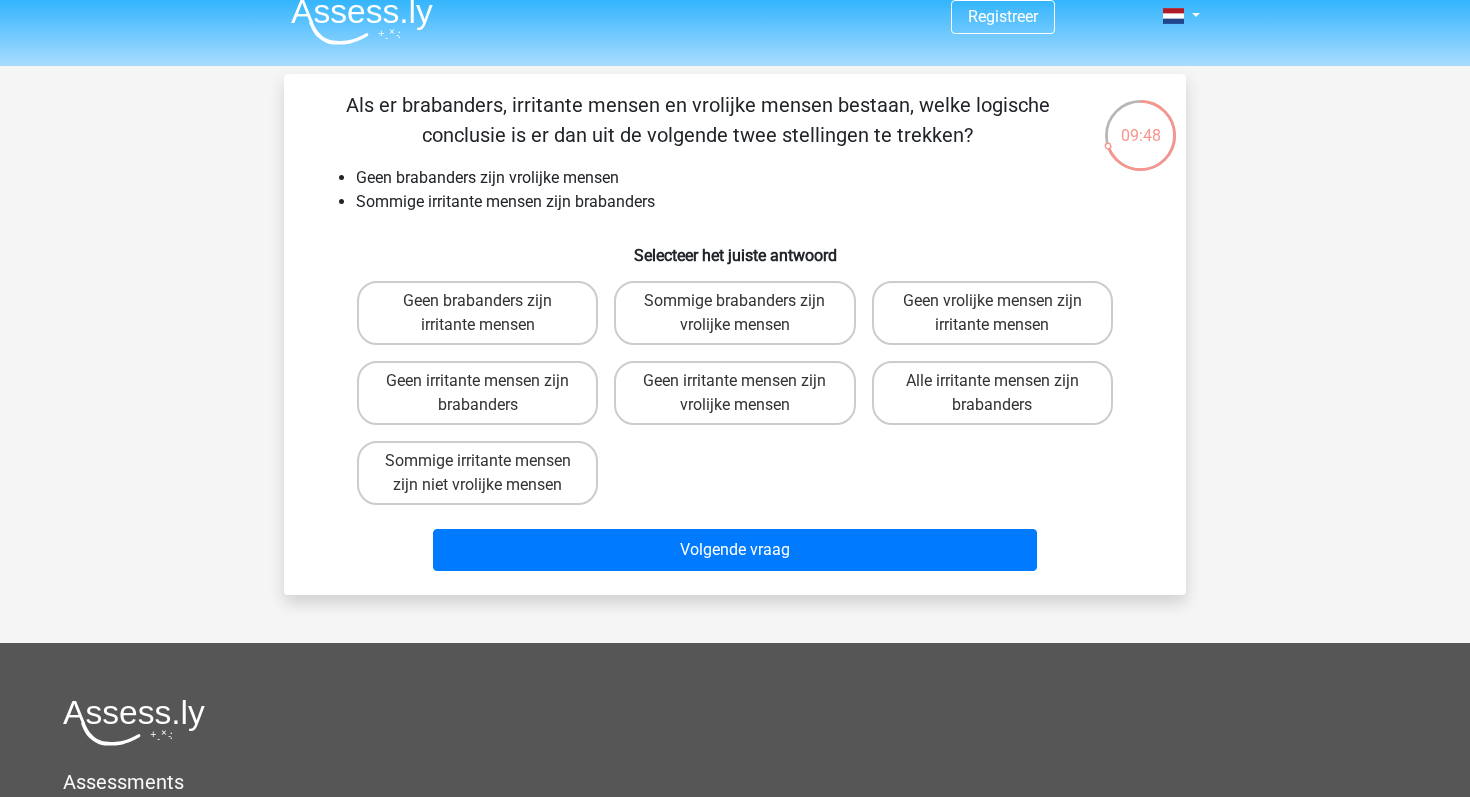 scroll, scrollTop: 13, scrollLeft: 0, axis: vertical 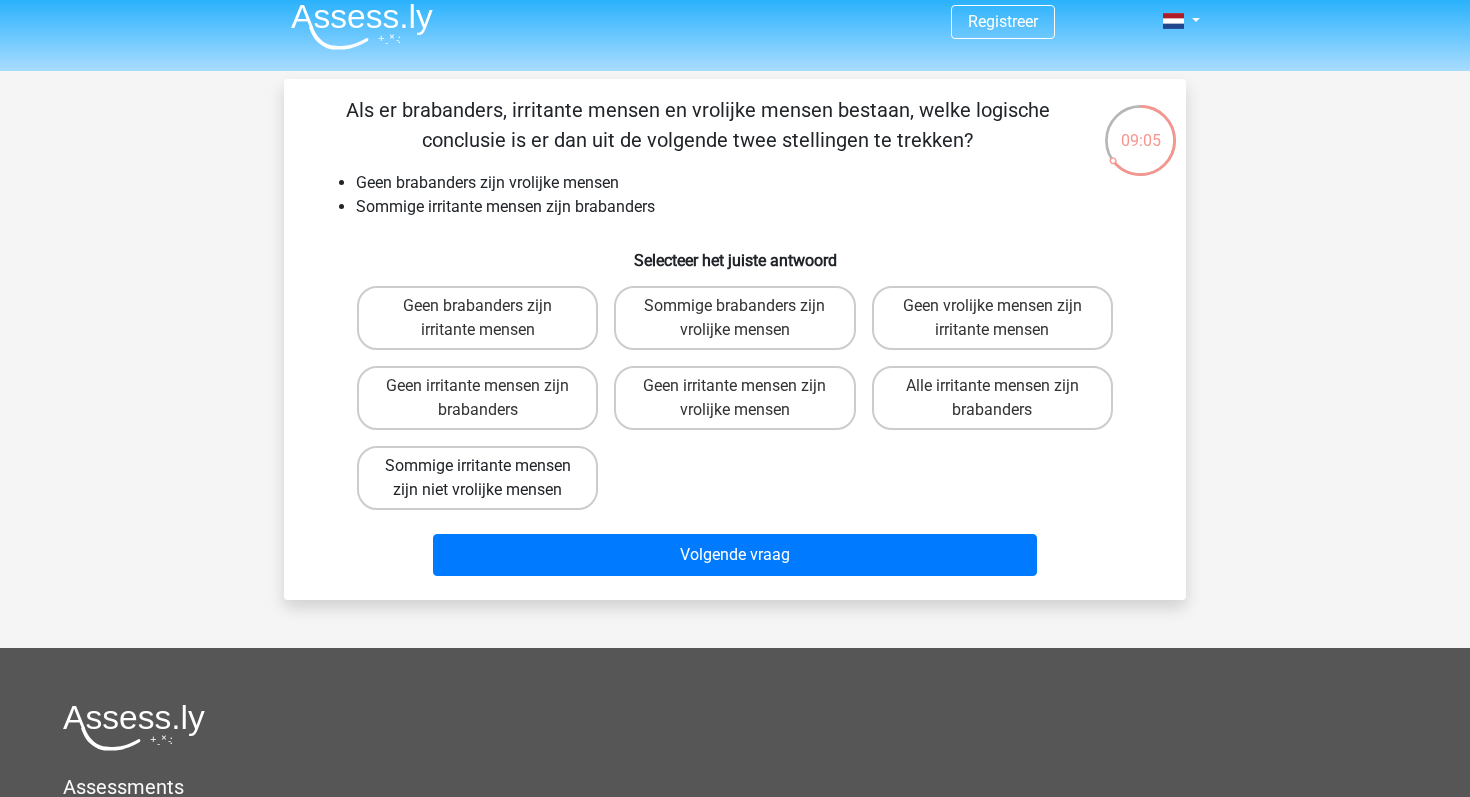 click on "Sommige irritante mensen zijn niet vrolijke mensen" at bounding box center [477, 478] 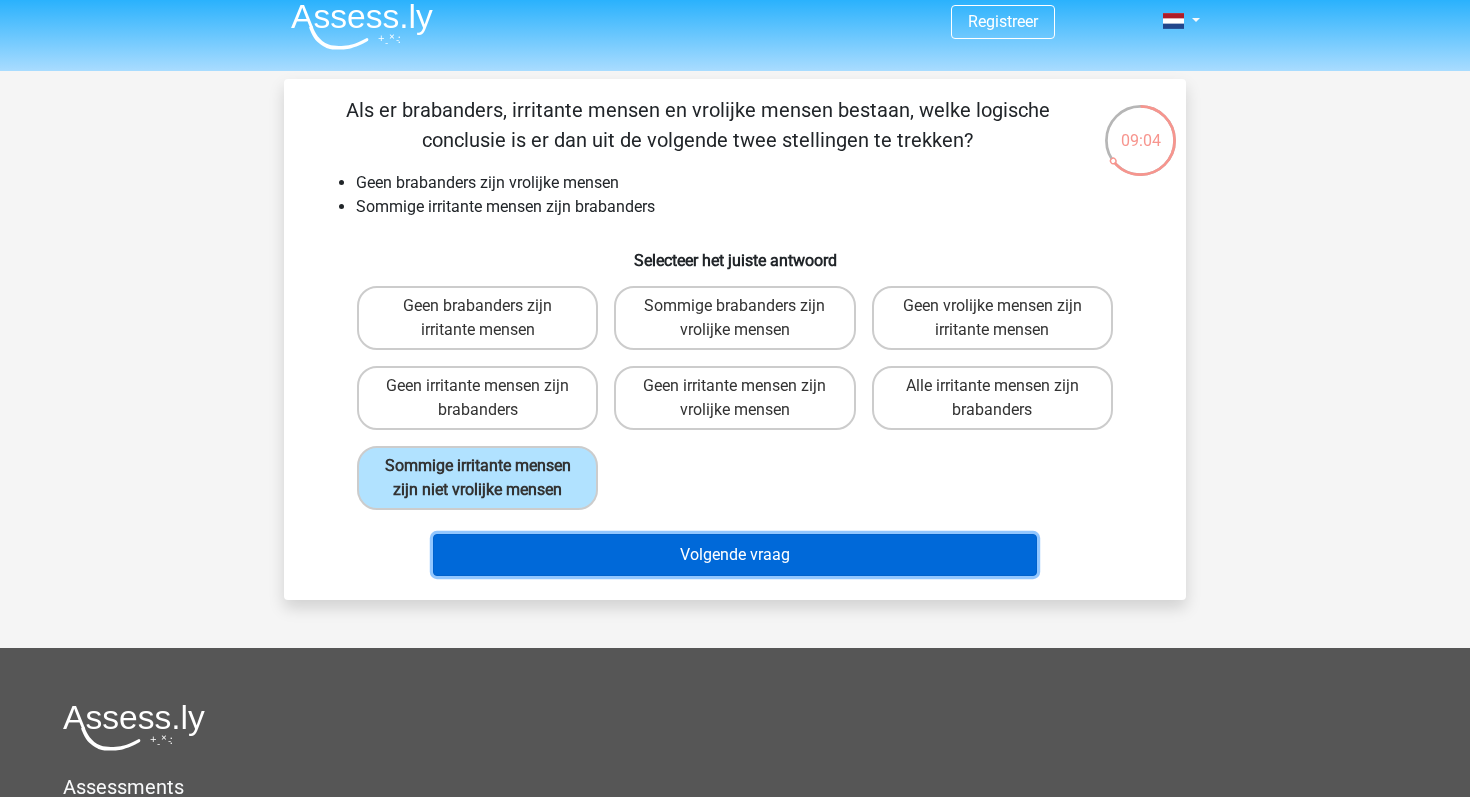 click on "Volgende vraag" at bounding box center (735, 555) 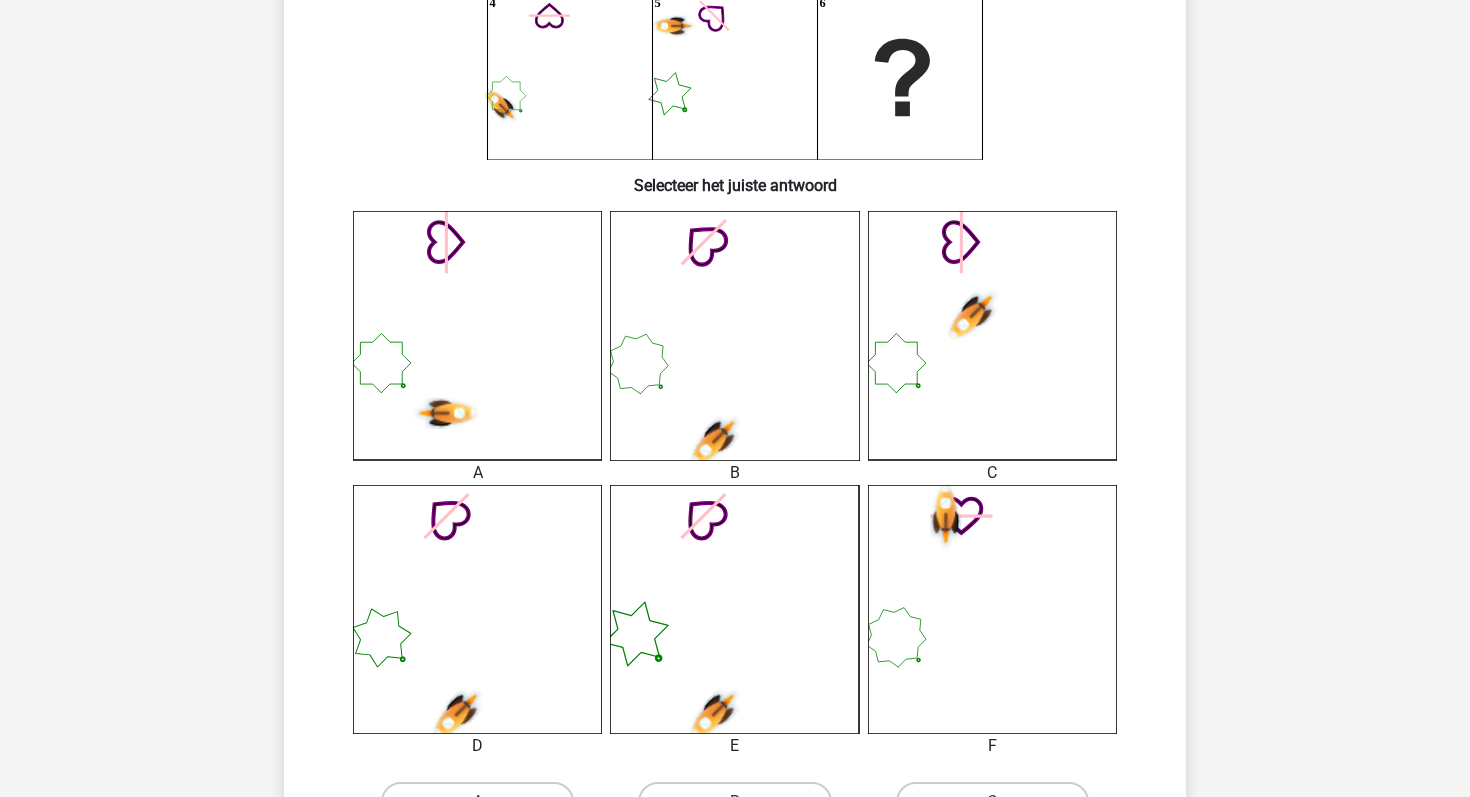 scroll, scrollTop: 351, scrollLeft: 0, axis: vertical 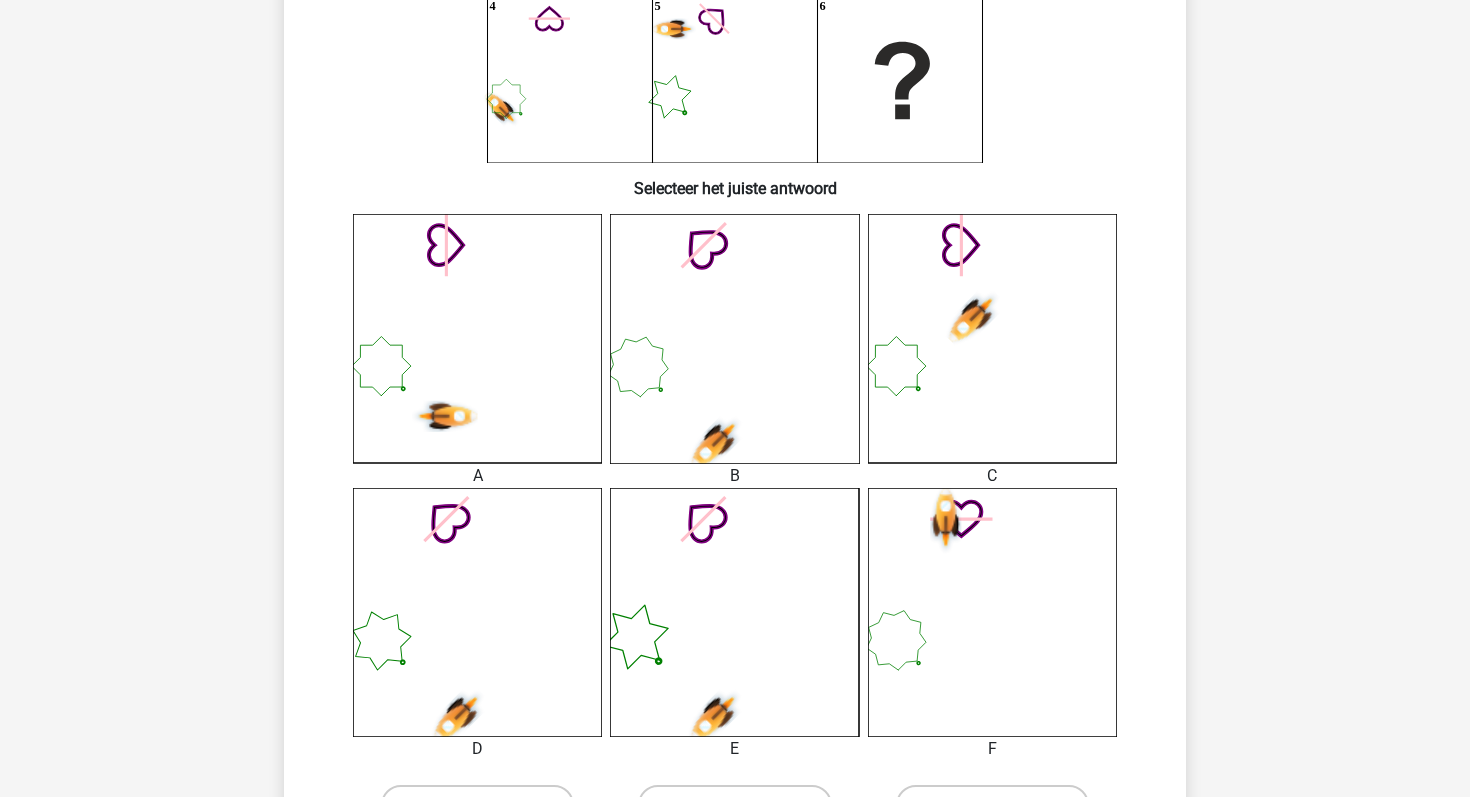 click at bounding box center [477, 338] 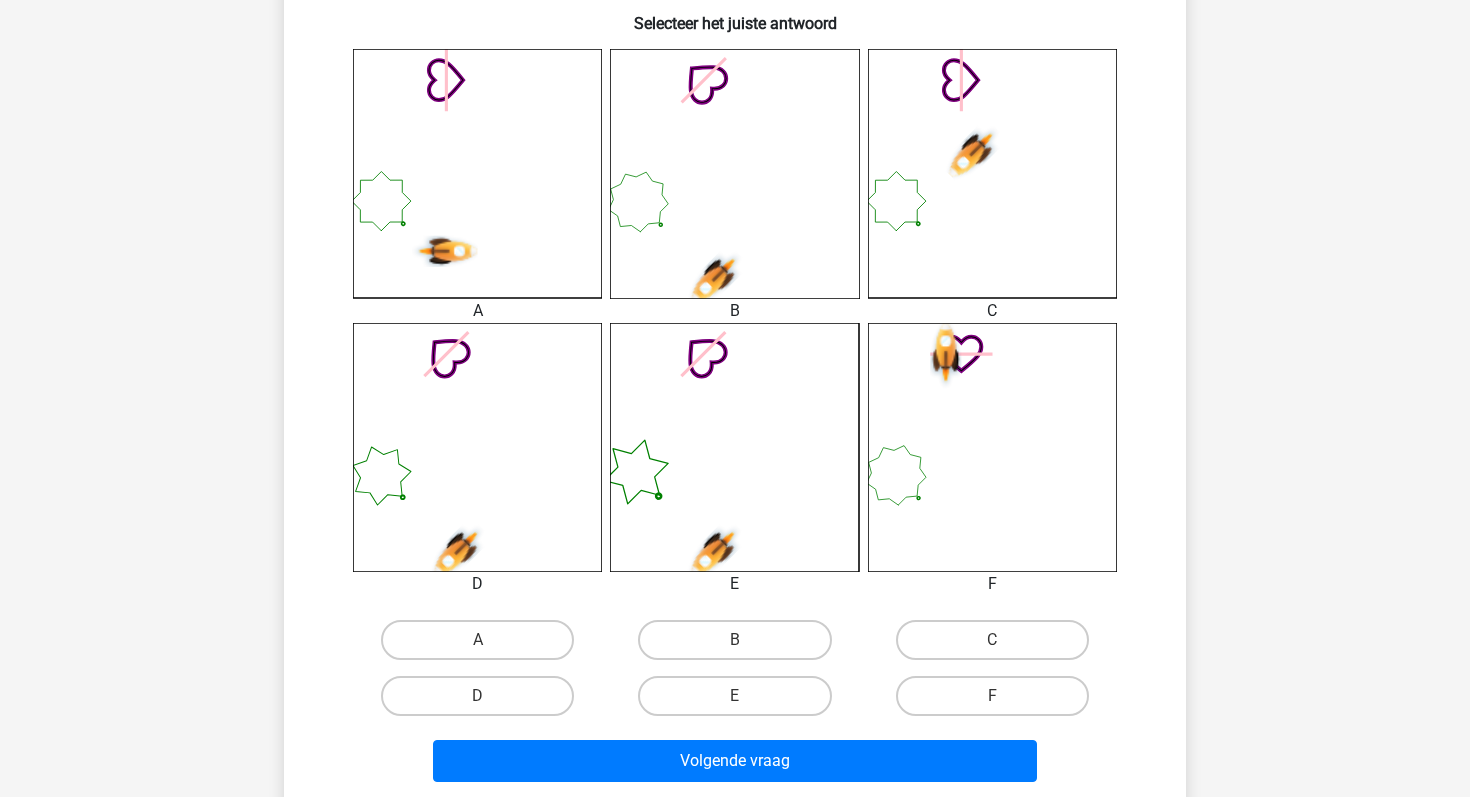 scroll, scrollTop: 563, scrollLeft: 0, axis: vertical 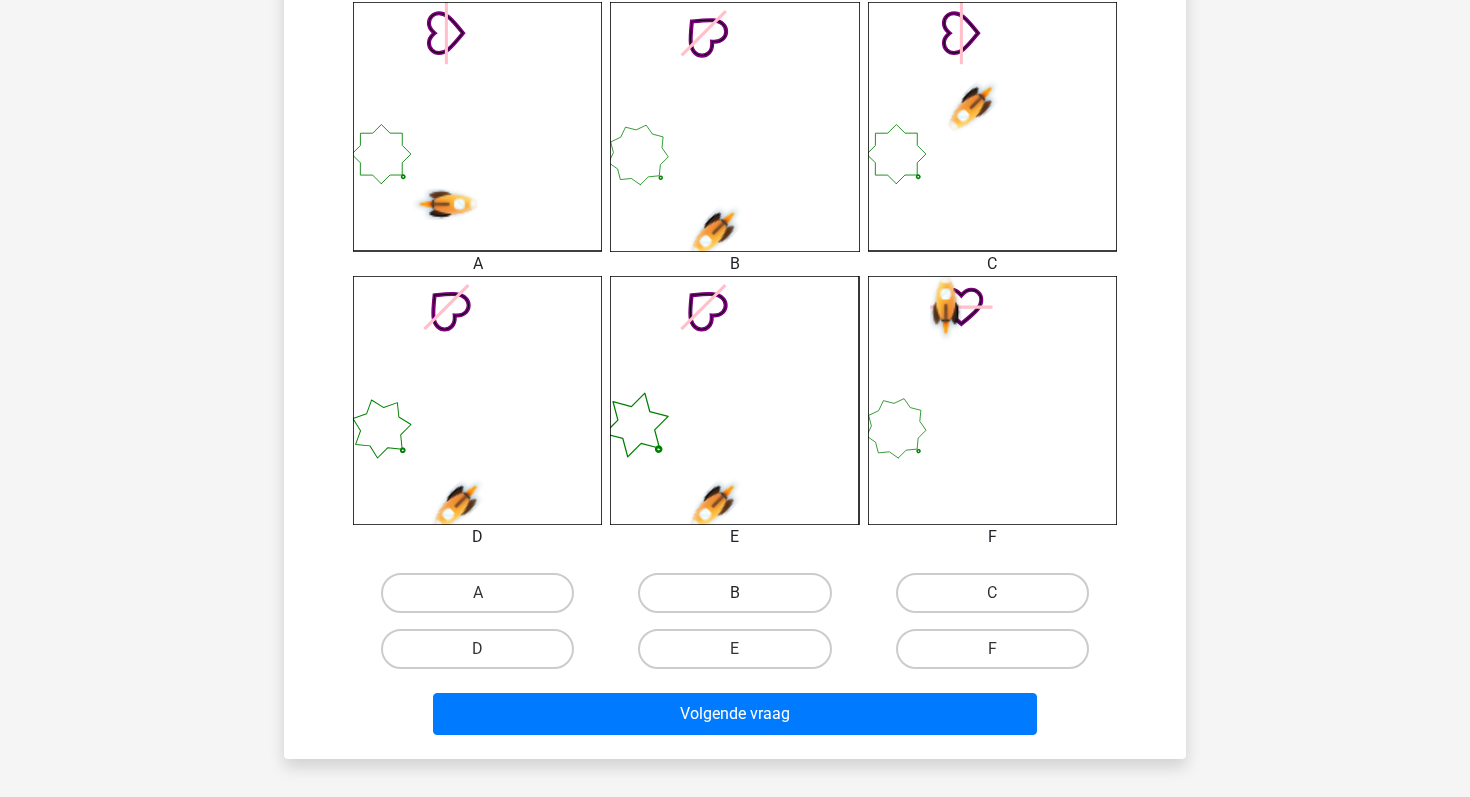 click on "B" at bounding box center (734, 593) 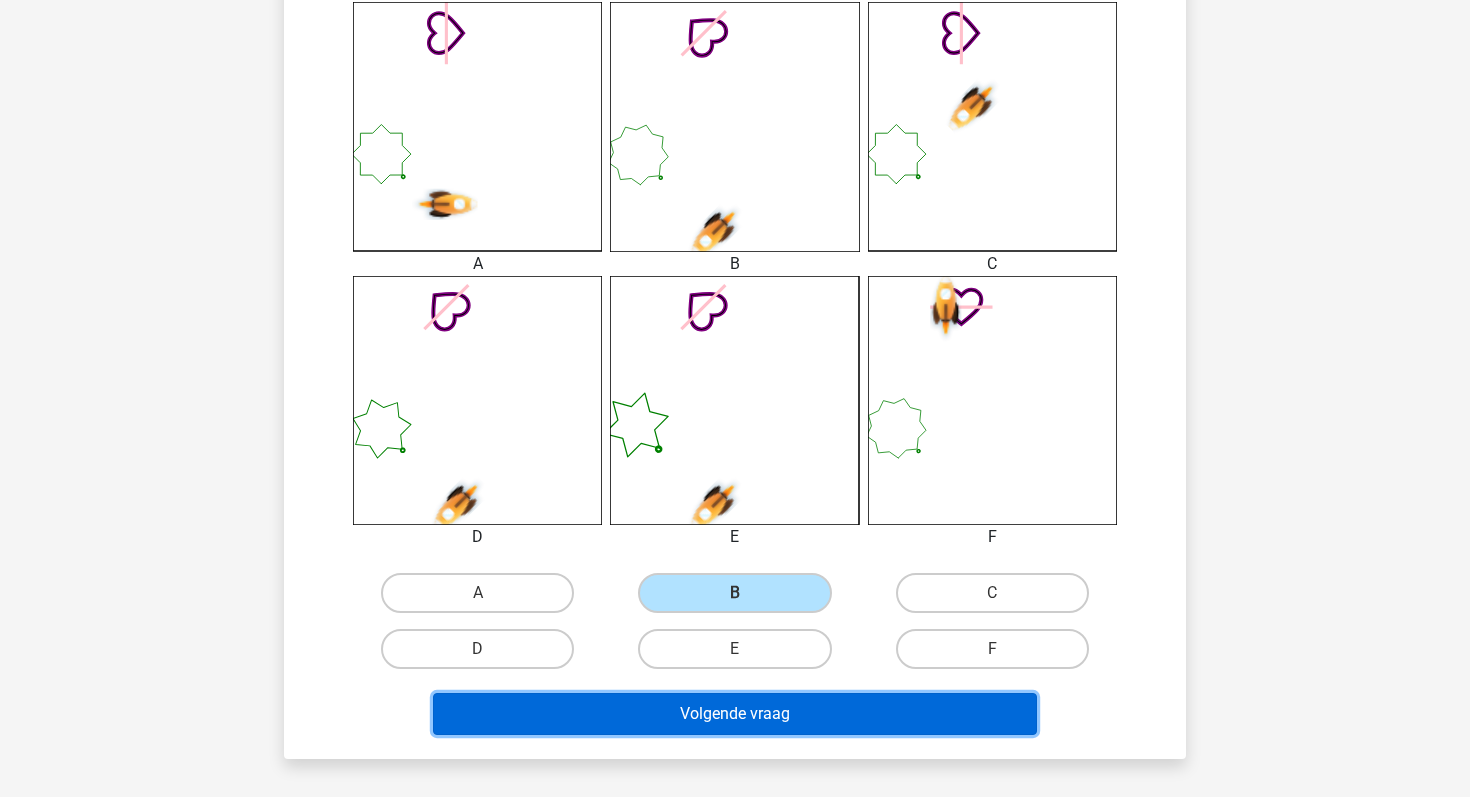 click on "Volgende vraag" at bounding box center (735, 714) 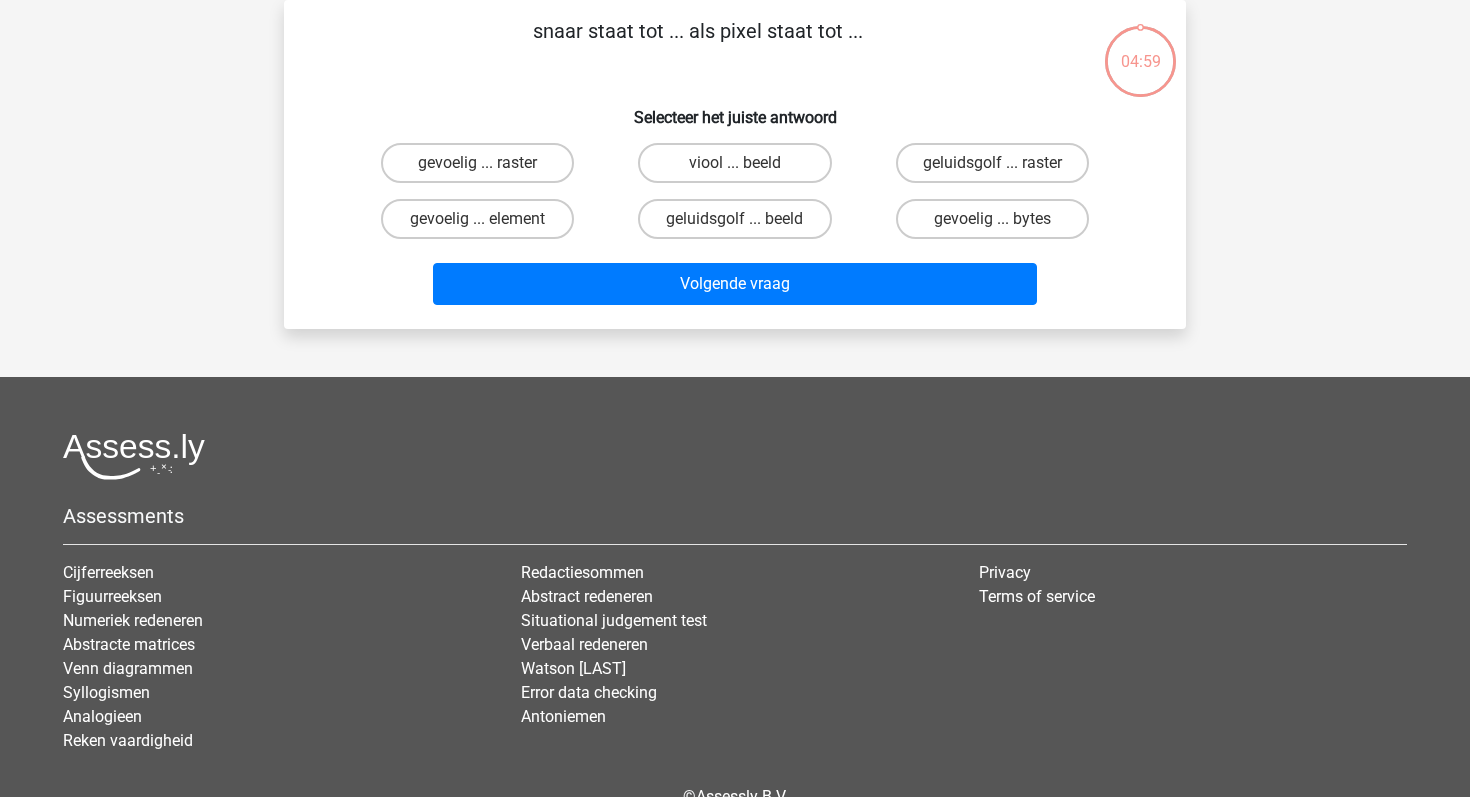 scroll, scrollTop: 0, scrollLeft: 0, axis: both 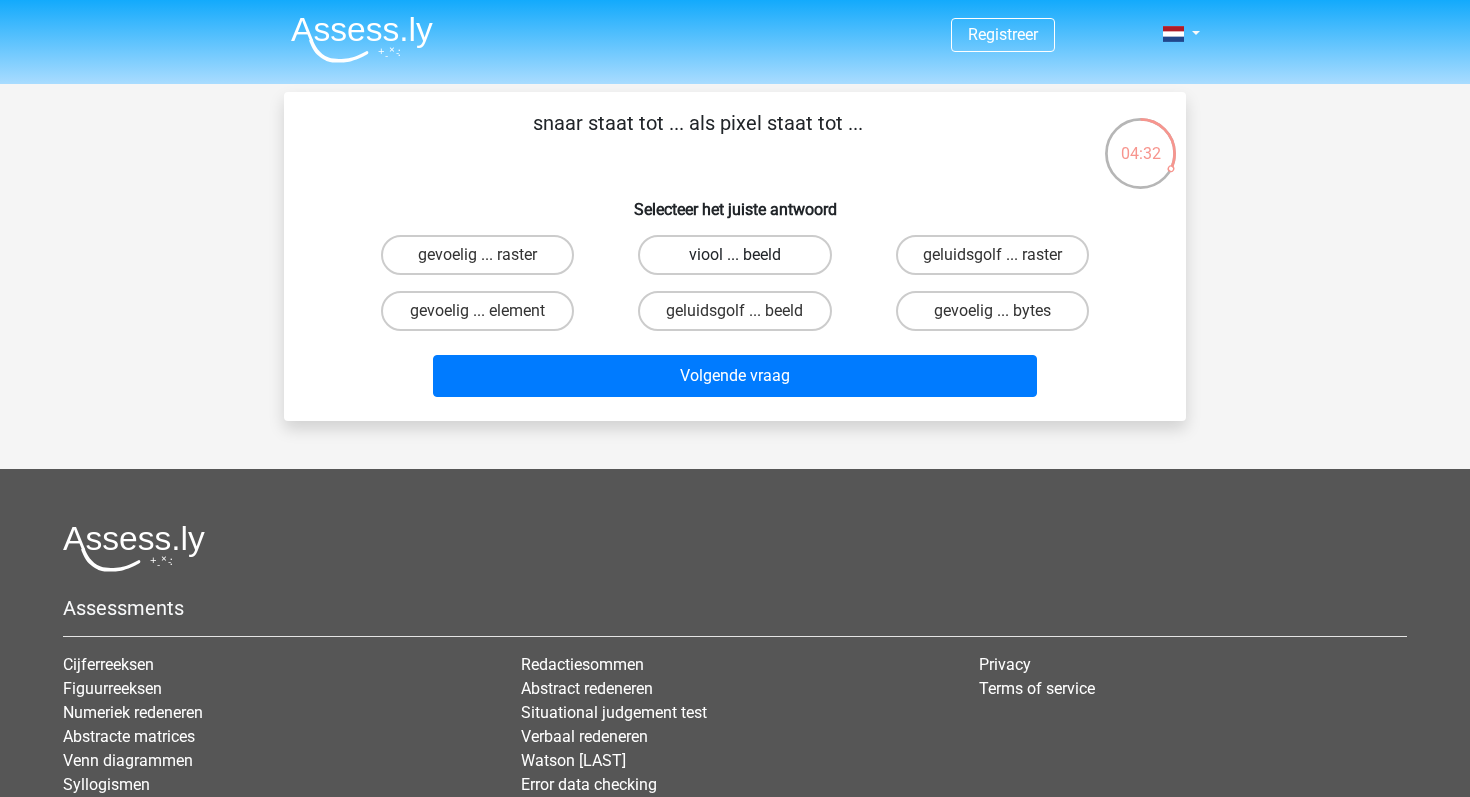 click on "viool ... beeld" at bounding box center [734, 255] 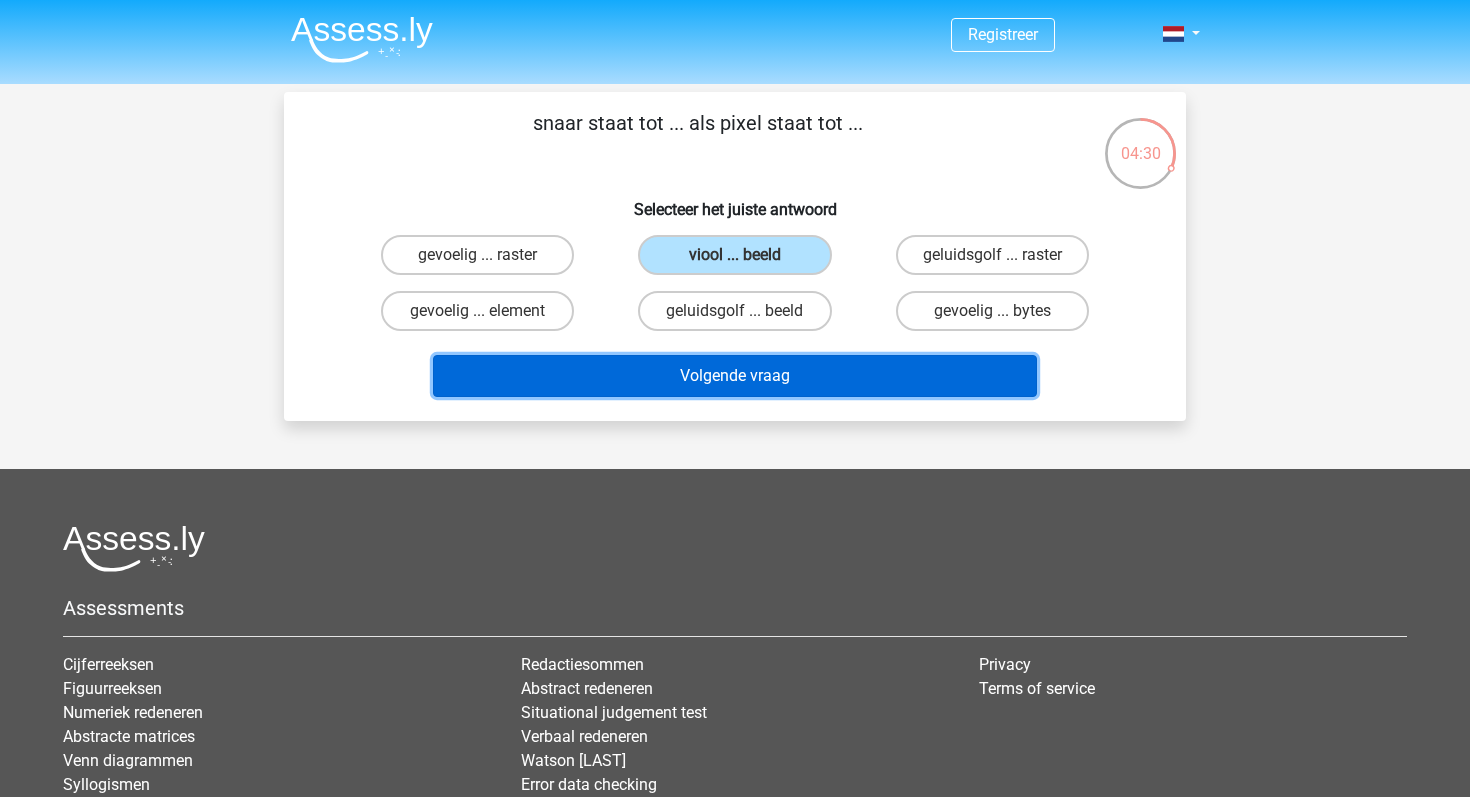 click on "Volgende vraag" at bounding box center (735, 376) 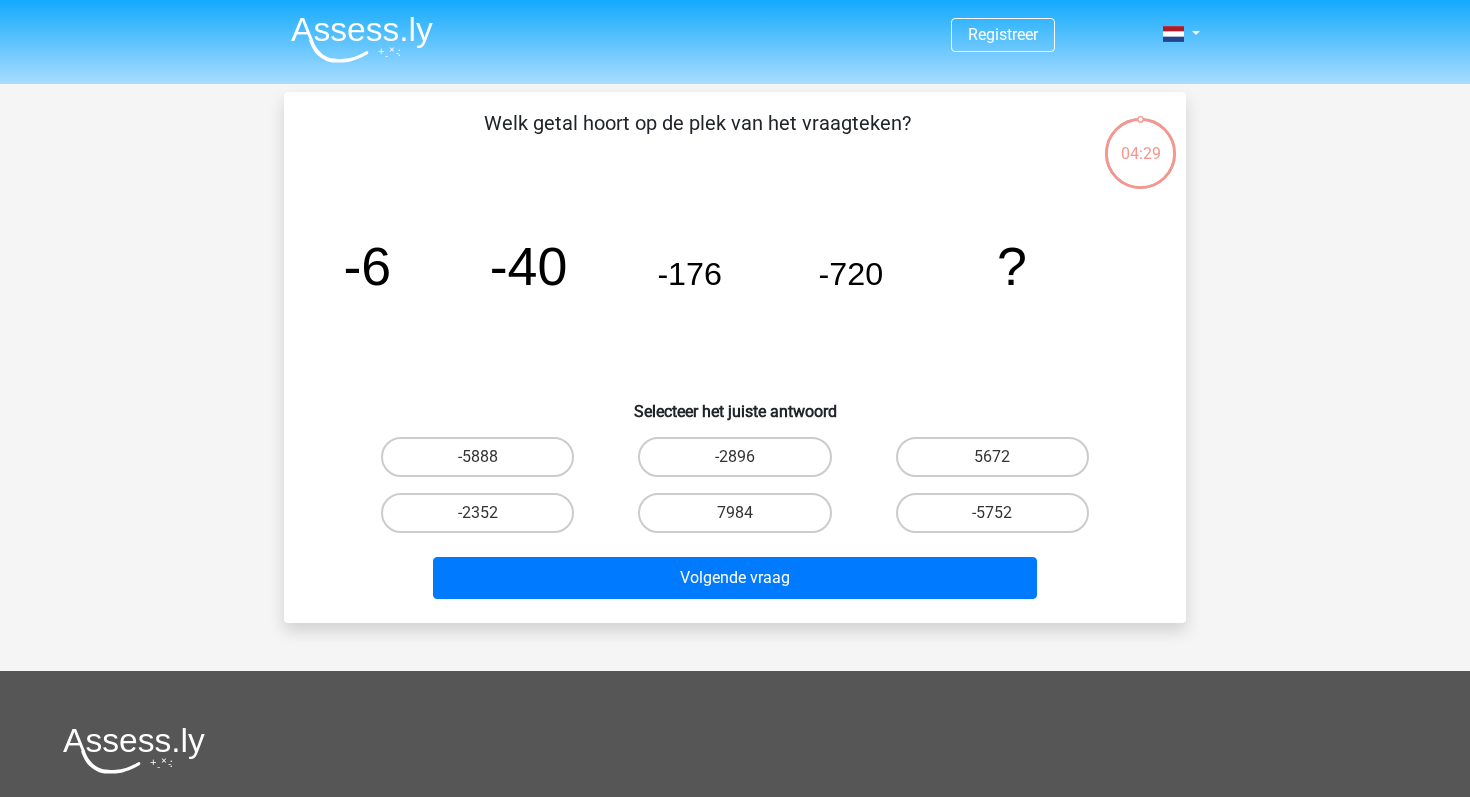 scroll, scrollTop: 92, scrollLeft: 0, axis: vertical 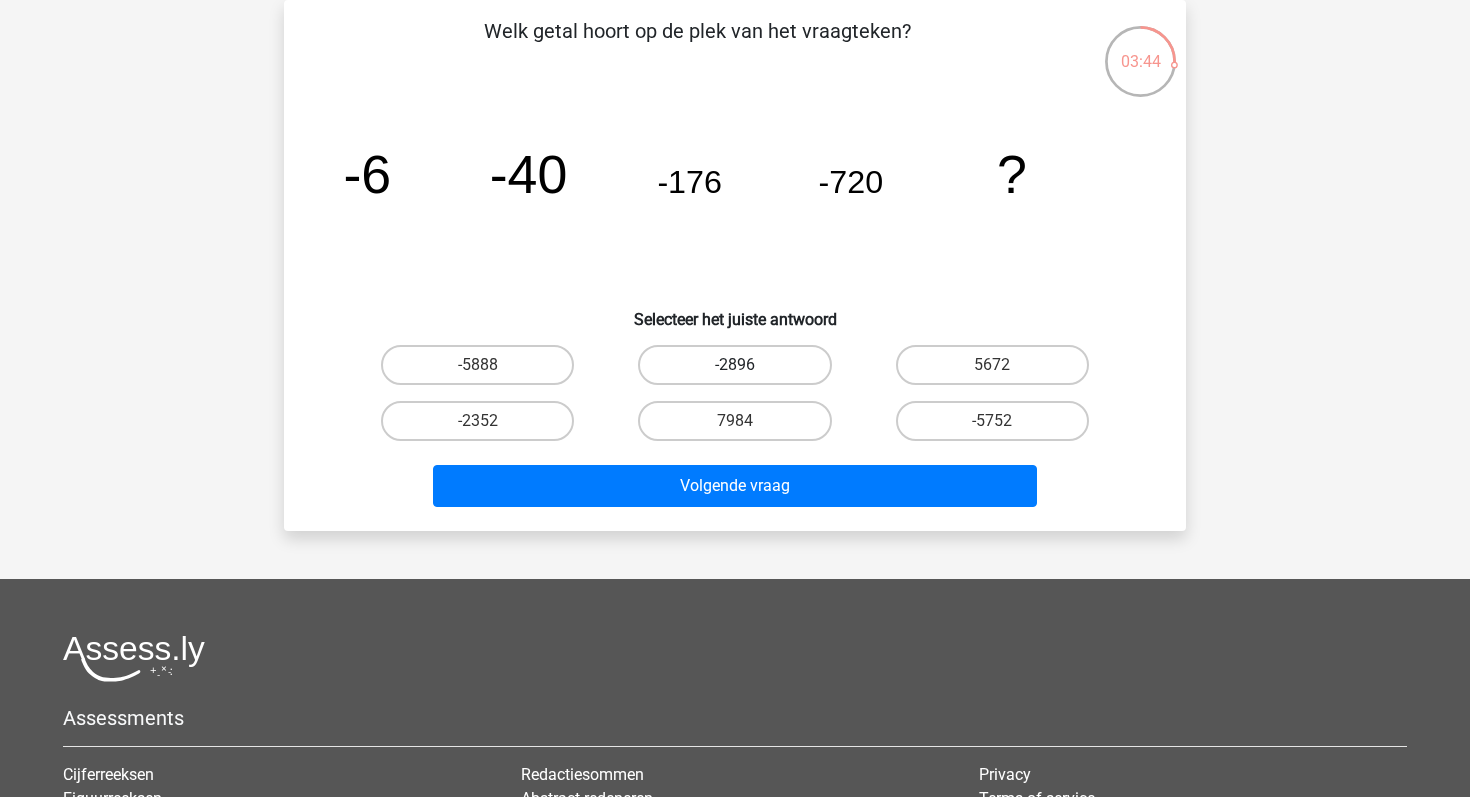 click on "-2896" at bounding box center [734, 365] 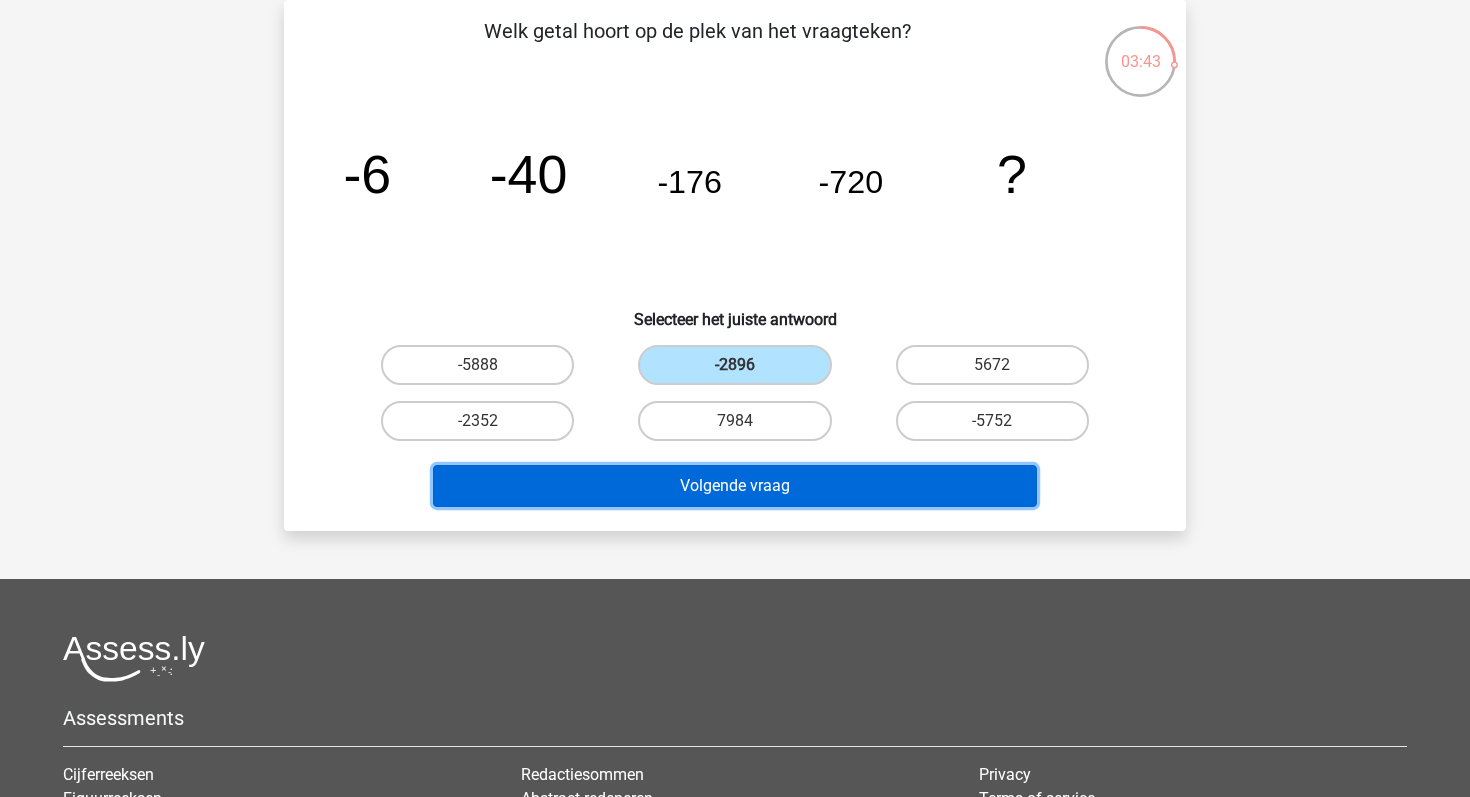 click on "Volgende vraag" at bounding box center [735, 486] 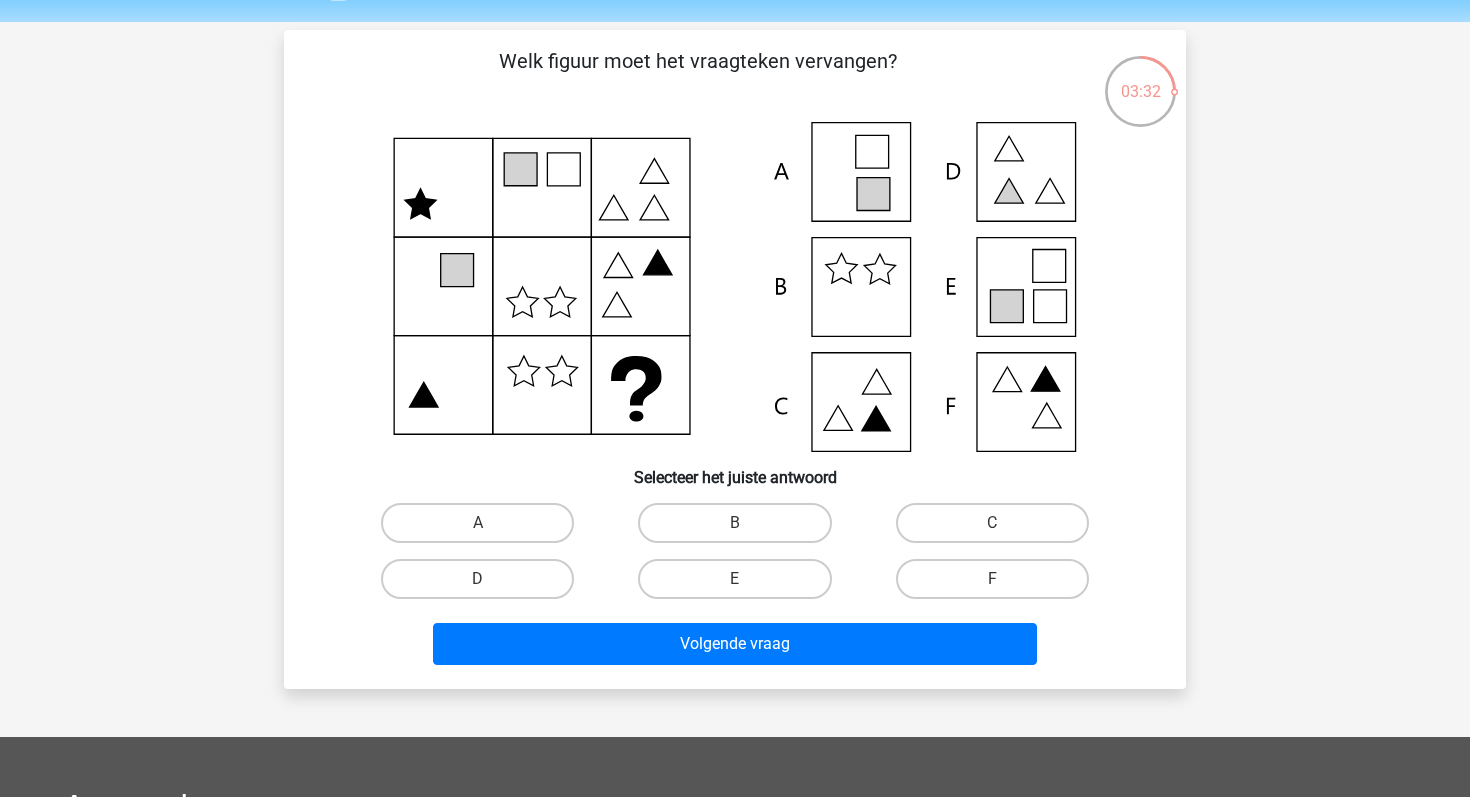 scroll, scrollTop: 65, scrollLeft: 0, axis: vertical 